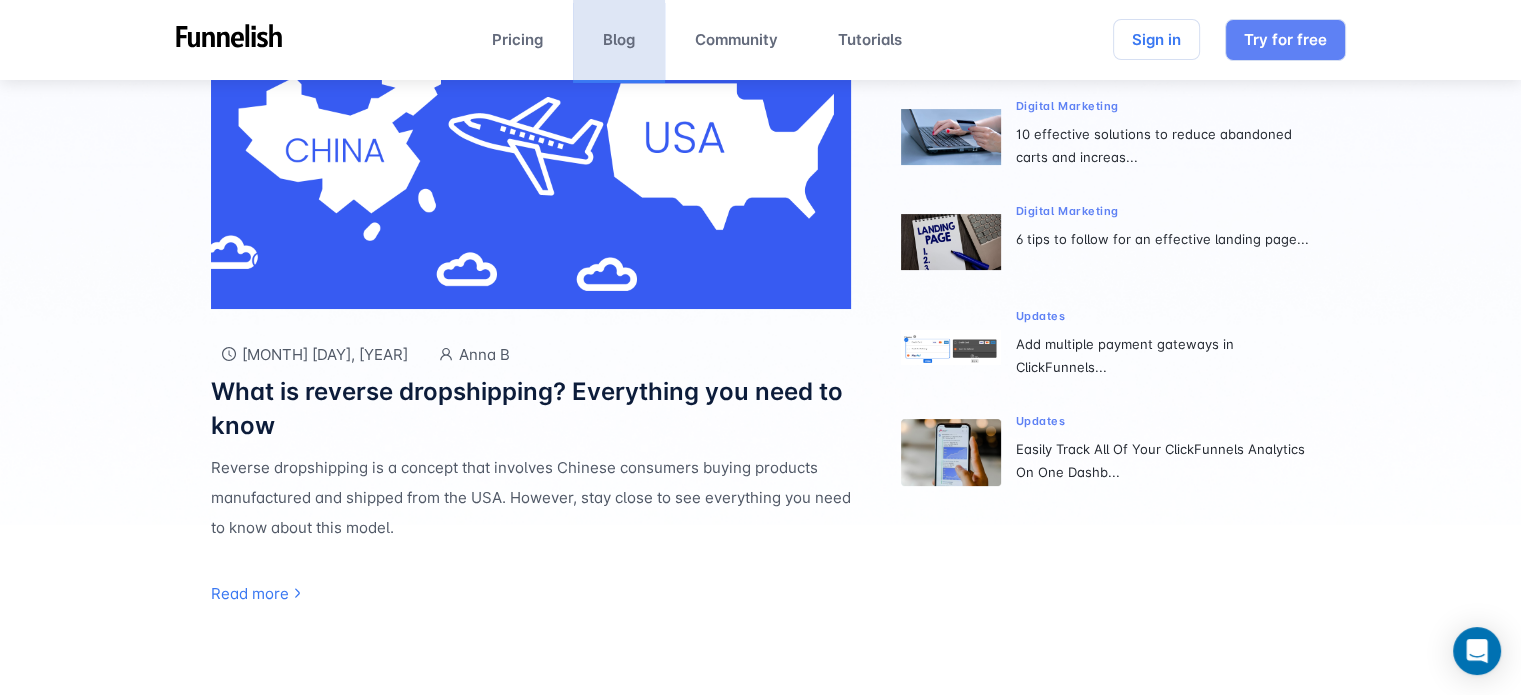 scroll, scrollTop: 410, scrollLeft: 0, axis: vertical 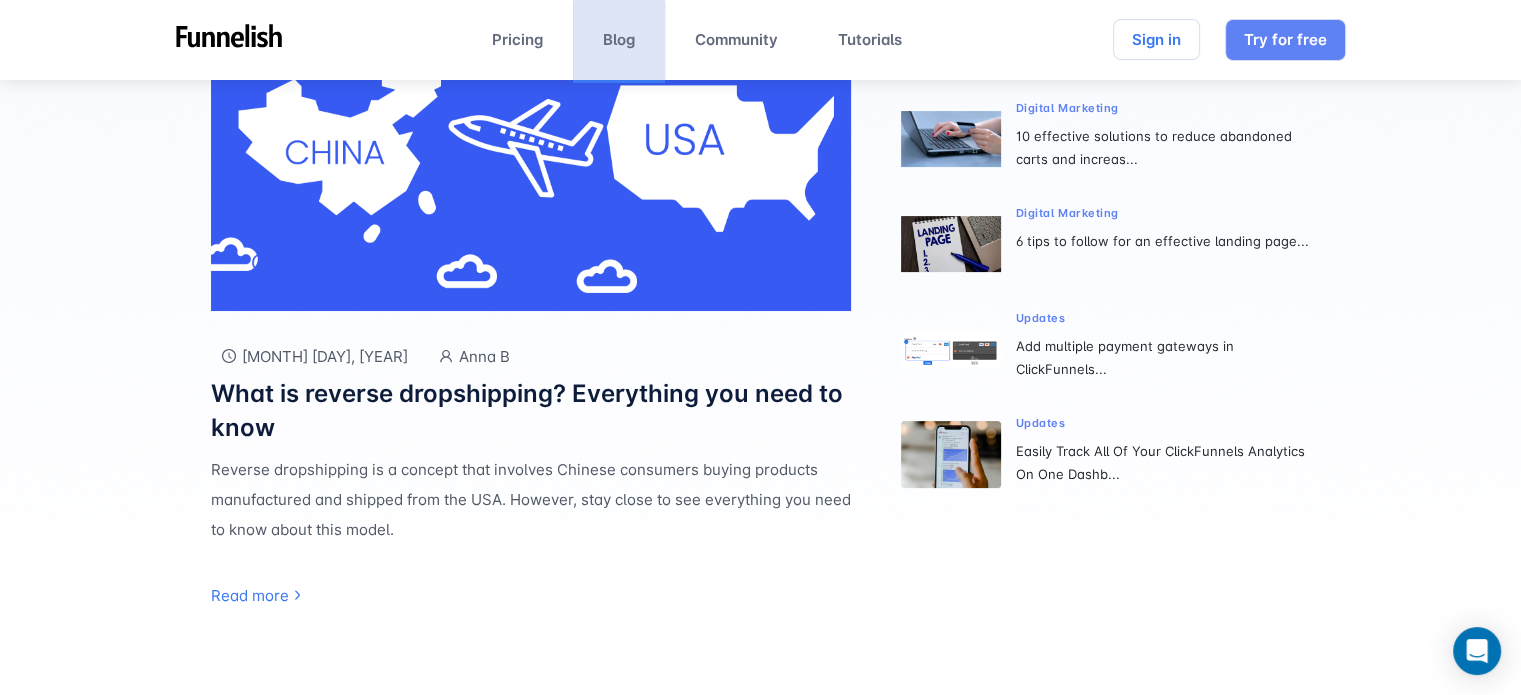 click at bounding box center (229, 42) 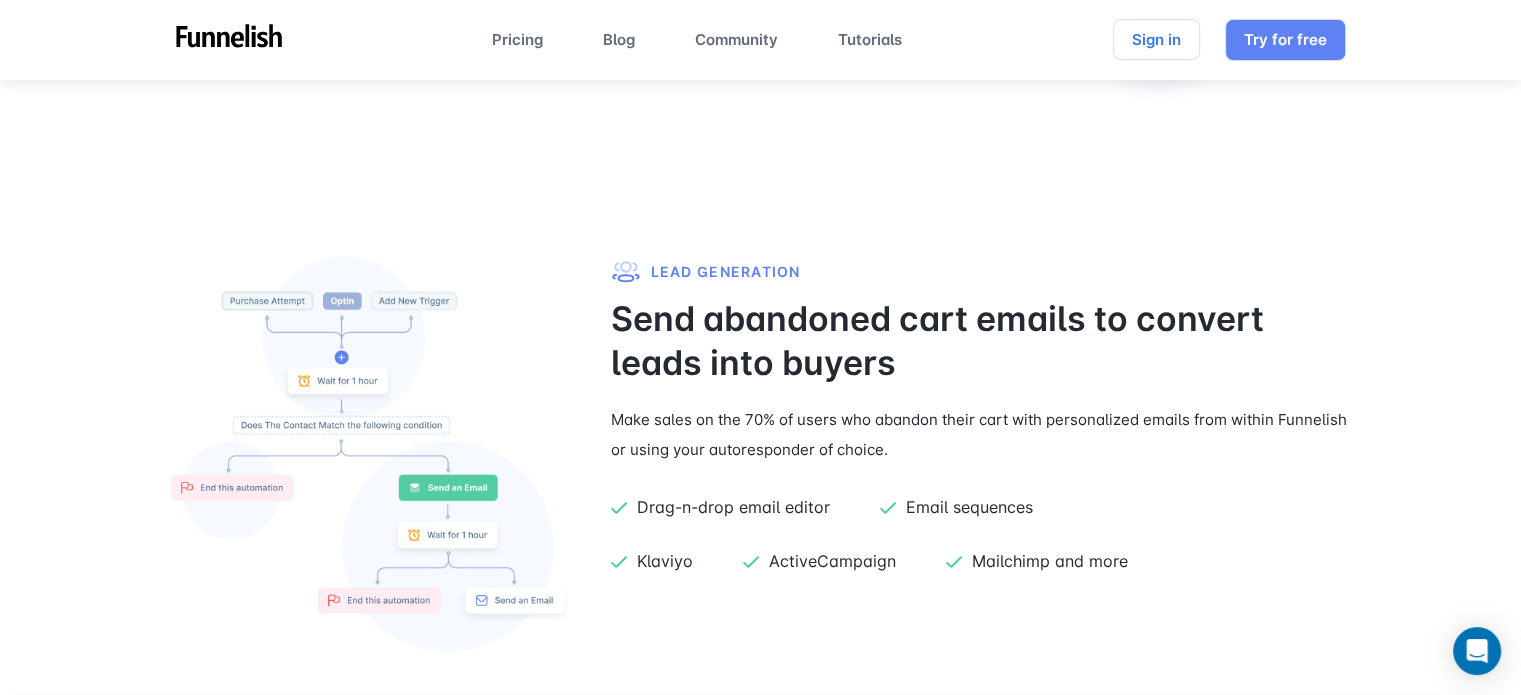 scroll, scrollTop: 2704, scrollLeft: 0, axis: vertical 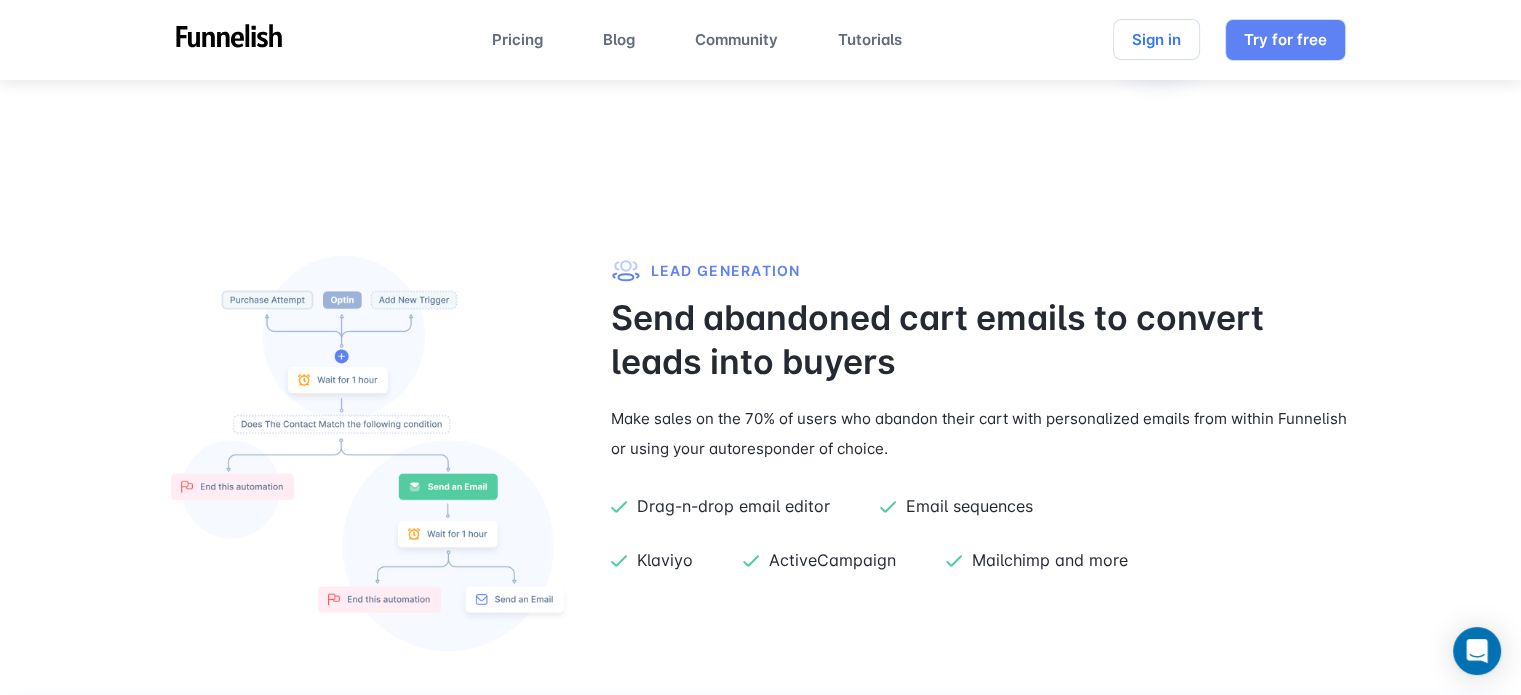 drag, startPoint x: 600, startPoint y: 294, endPoint x: 996, endPoint y: 370, distance: 403.227 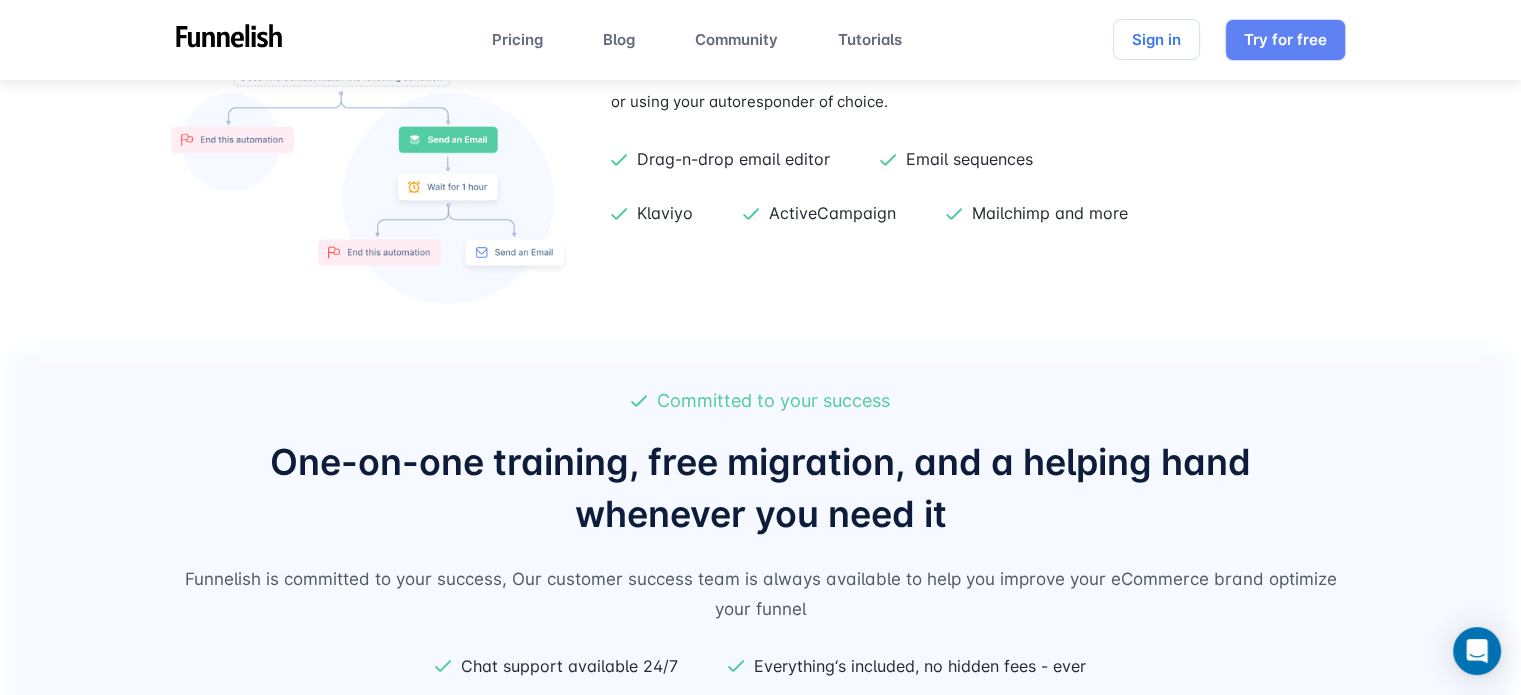 scroll, scrollTop: 3052, scrollLeft: 0, axis: vertical 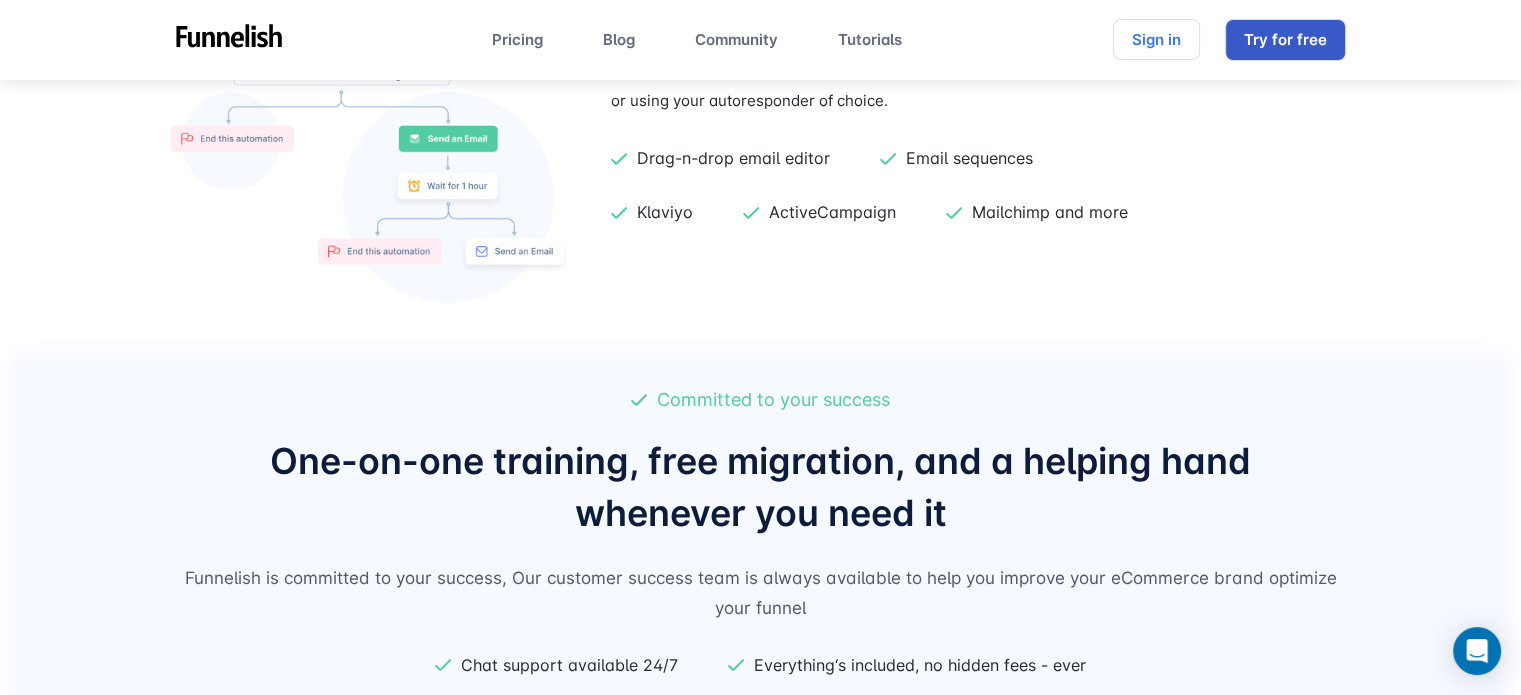 click on "Try for free" at bounding box center [1285, 40] 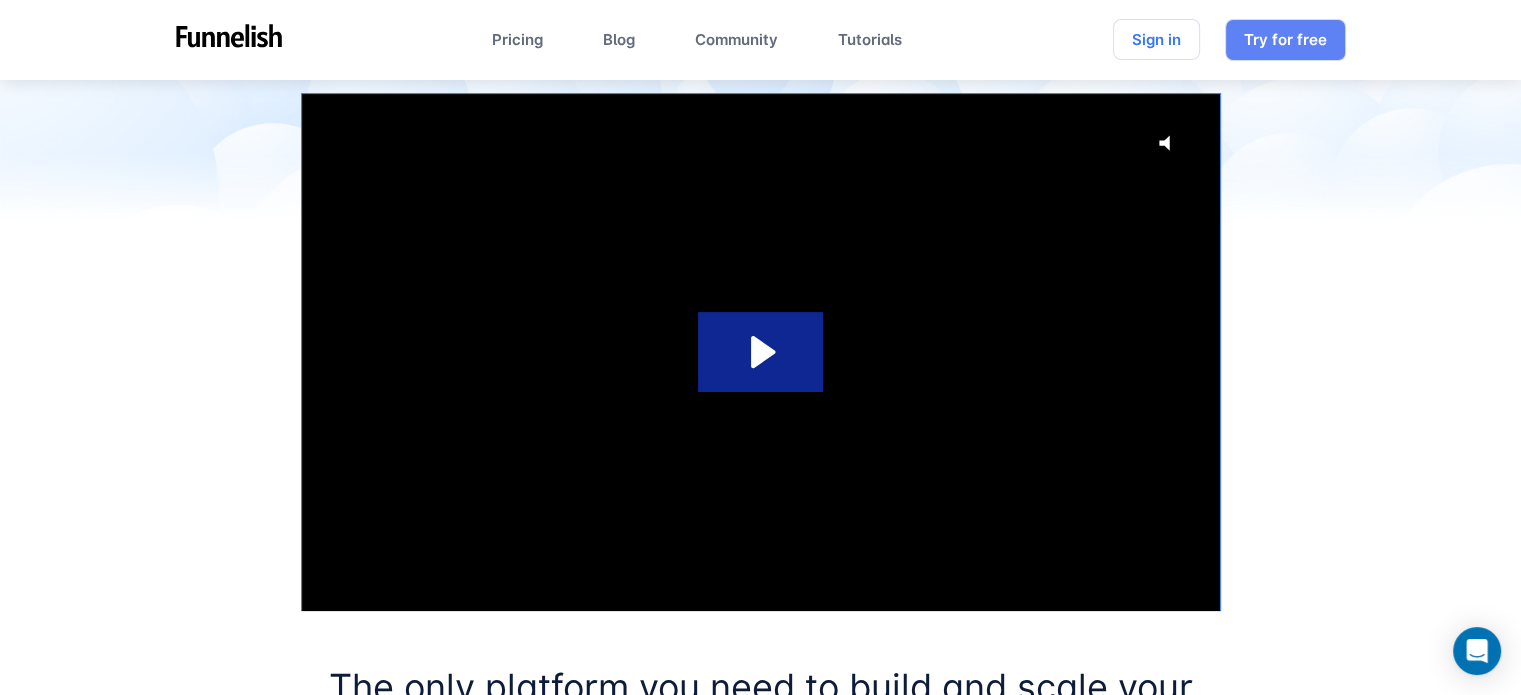scroll, scrollTop: 0, scrollLeft: 0, axis: both 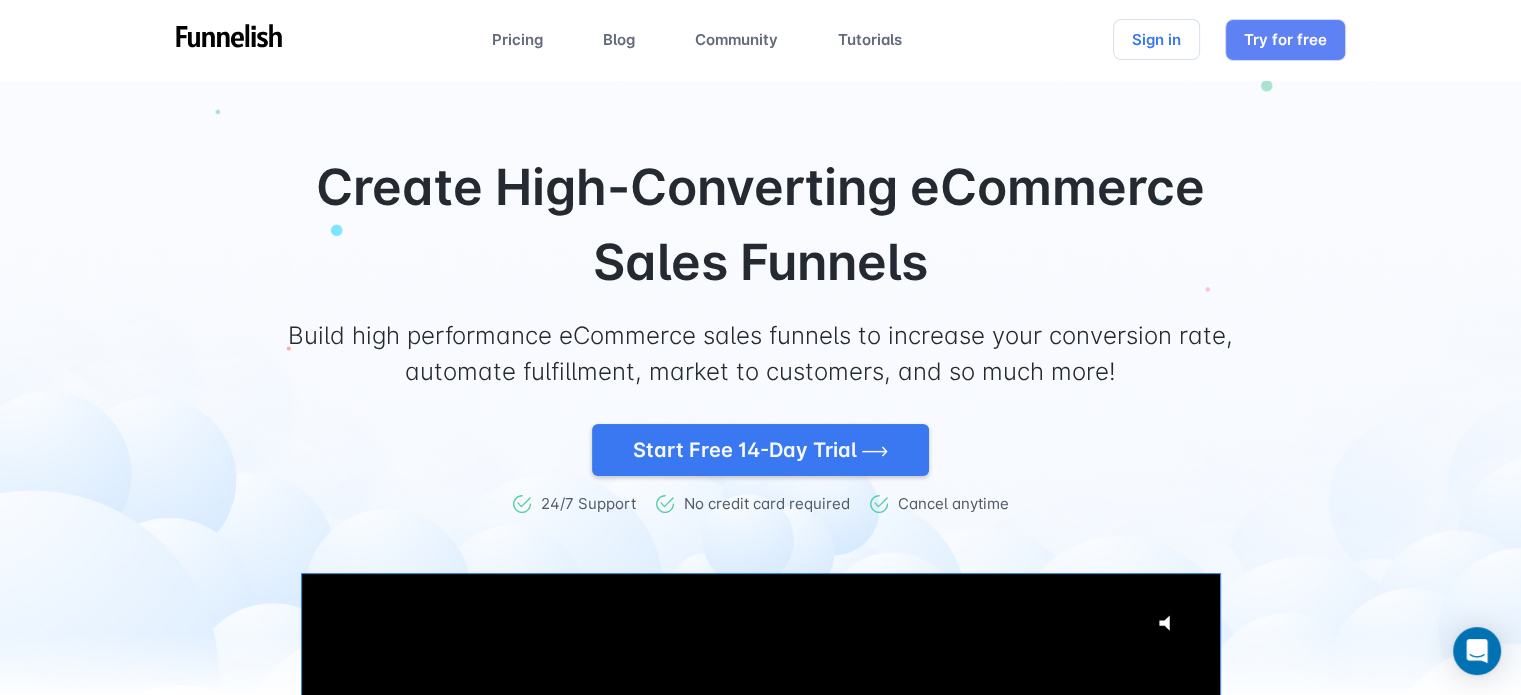 click on "Create High-Converting eCommerce Sales Funnels
Build high performance eCommerce sales funnels to increase your conversion rate,
automate fulfillment, market to customers, and so much more!
Start Free 14-Day Trial
24/7 Support
No credit card required
Cancel anytime
Click for sound
@keyframes VOLUME_SMALL_WAVE_FLASH {
0% { opacity: 0; }
33% { opacity: 1; }
66% { opacity: 1; }
100% { opacity: 0; }
}
@keyframes VOLUME_LARGE_WAVE_FLASH {
0% { opacity: 0; }
33% { opacity: 1; }
66% { opacity: 1; }
100% { opacity: 0; }
}
.volume__small-wave {
animation: VOLUME_SMALL_WAVE_FLASH 2s infinite;
opacity: 0;
}
.volume__large-wave {
animation: VOLUME_LARGE_WAVE_FLASH 2s infinite .3s;
opacity: 0;
}" at bounding box center [761, 545] 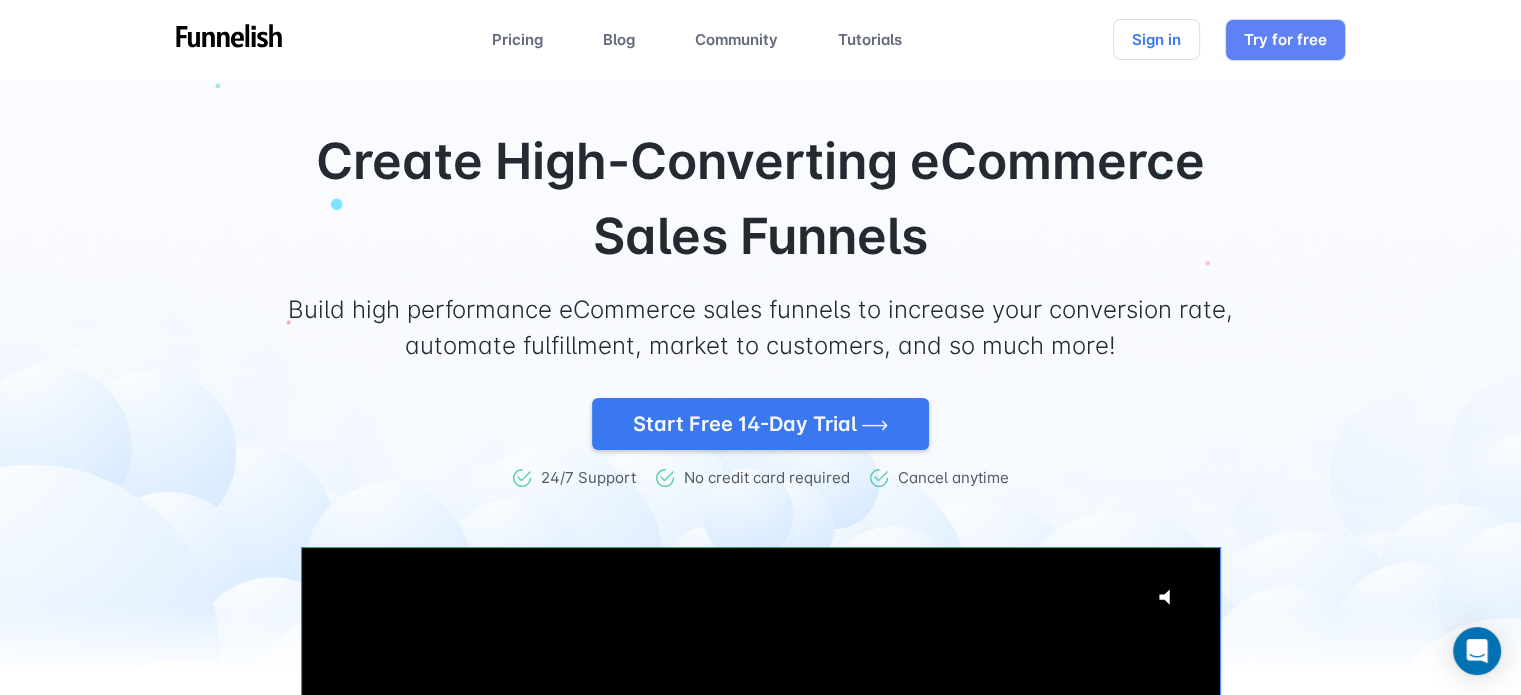 scroll, scrollTop: 0, scrollLeft: 0, axis: both 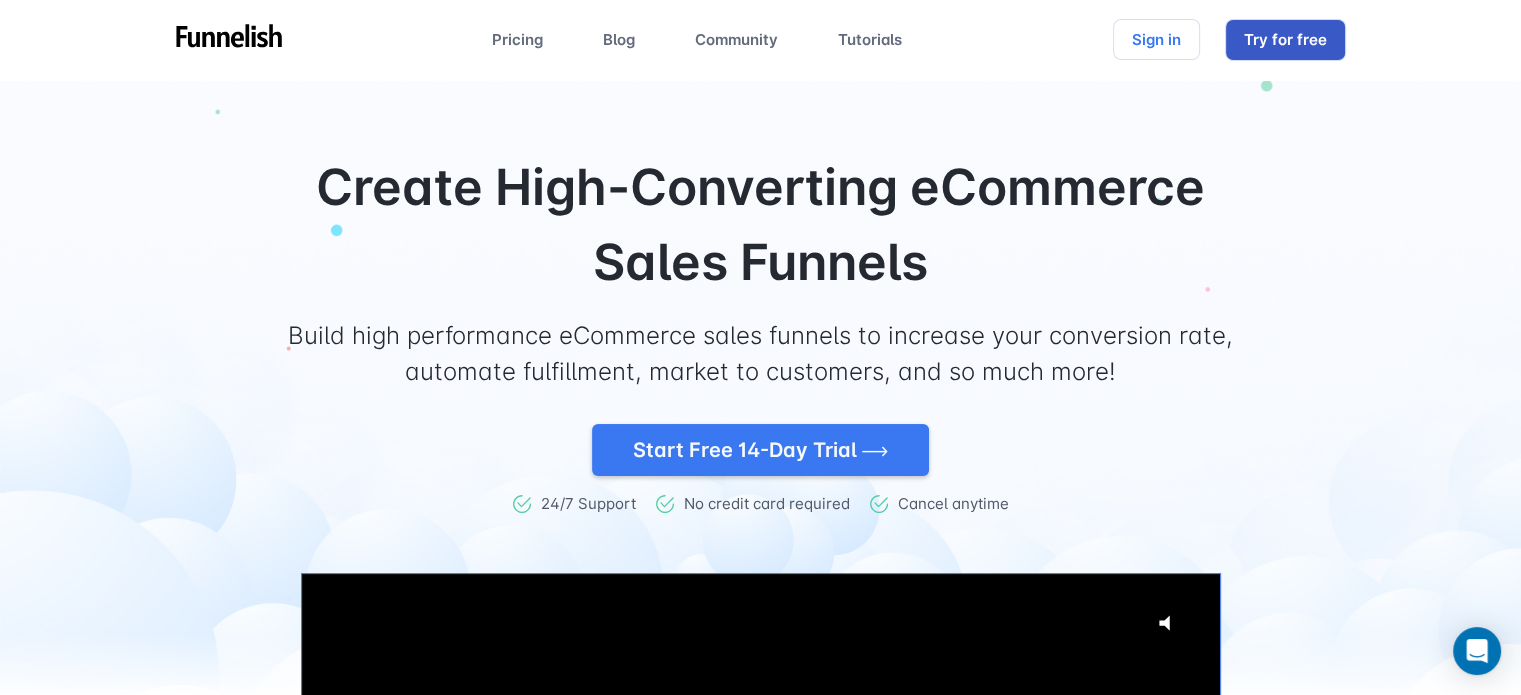 click on "Try for free" at bounding box center (1285, 40) 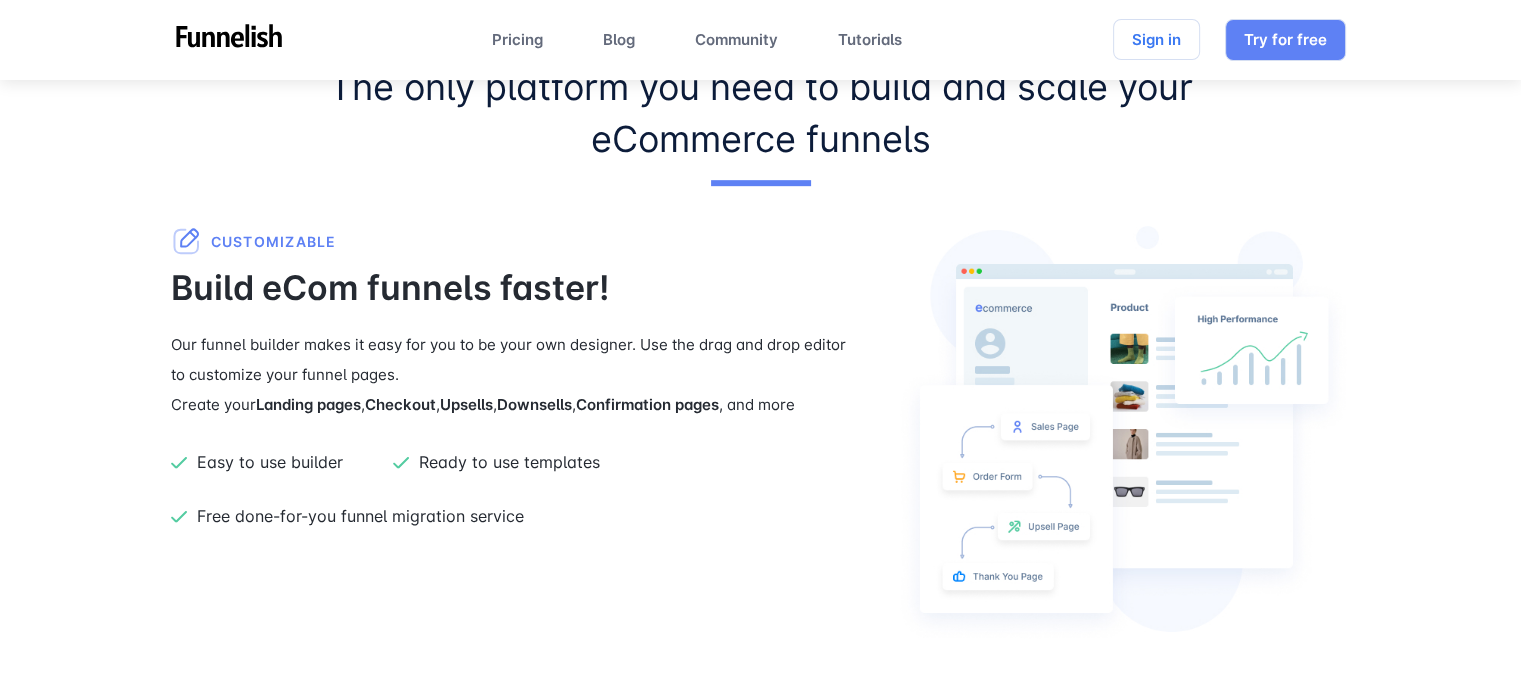 scroll, scrollTop: 1112, scrollLeft: 0, axis: vertical 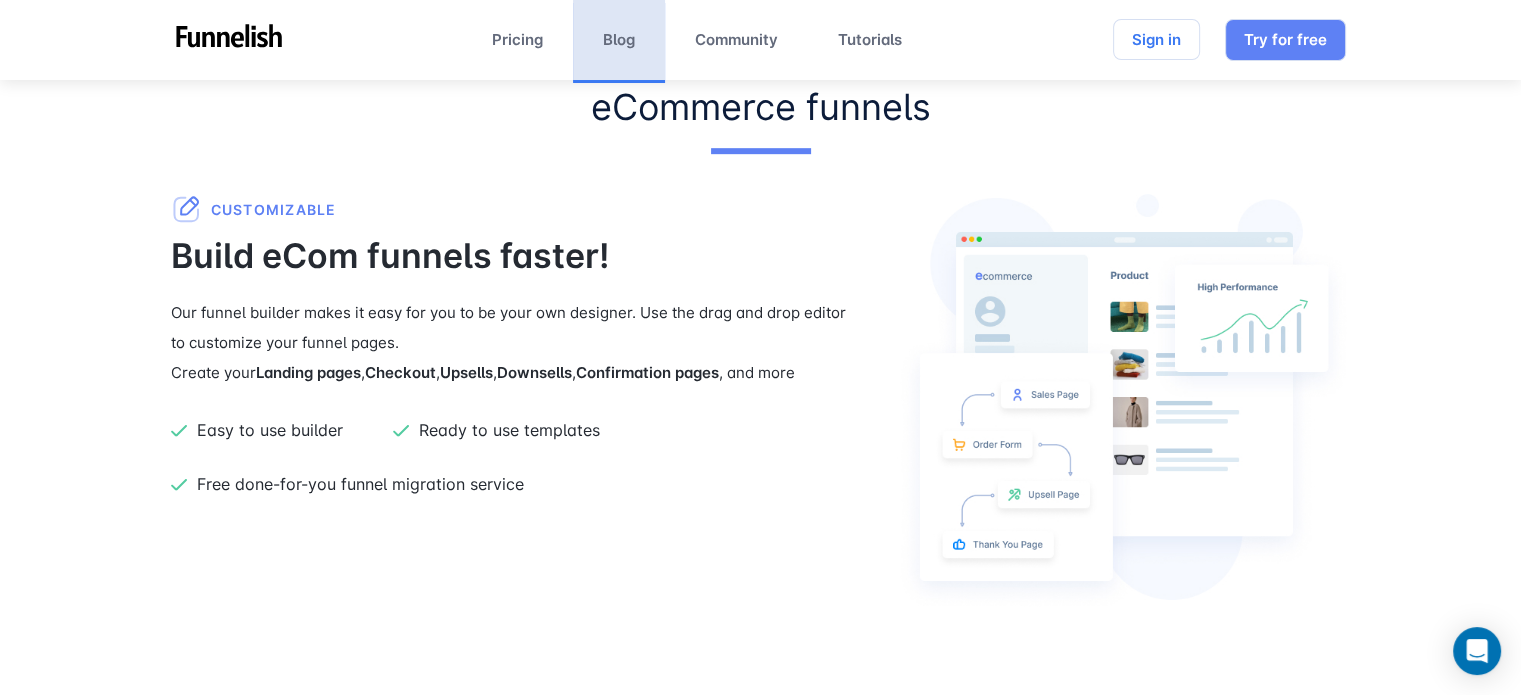 click on "Blog" at bounding box center [619, 40] 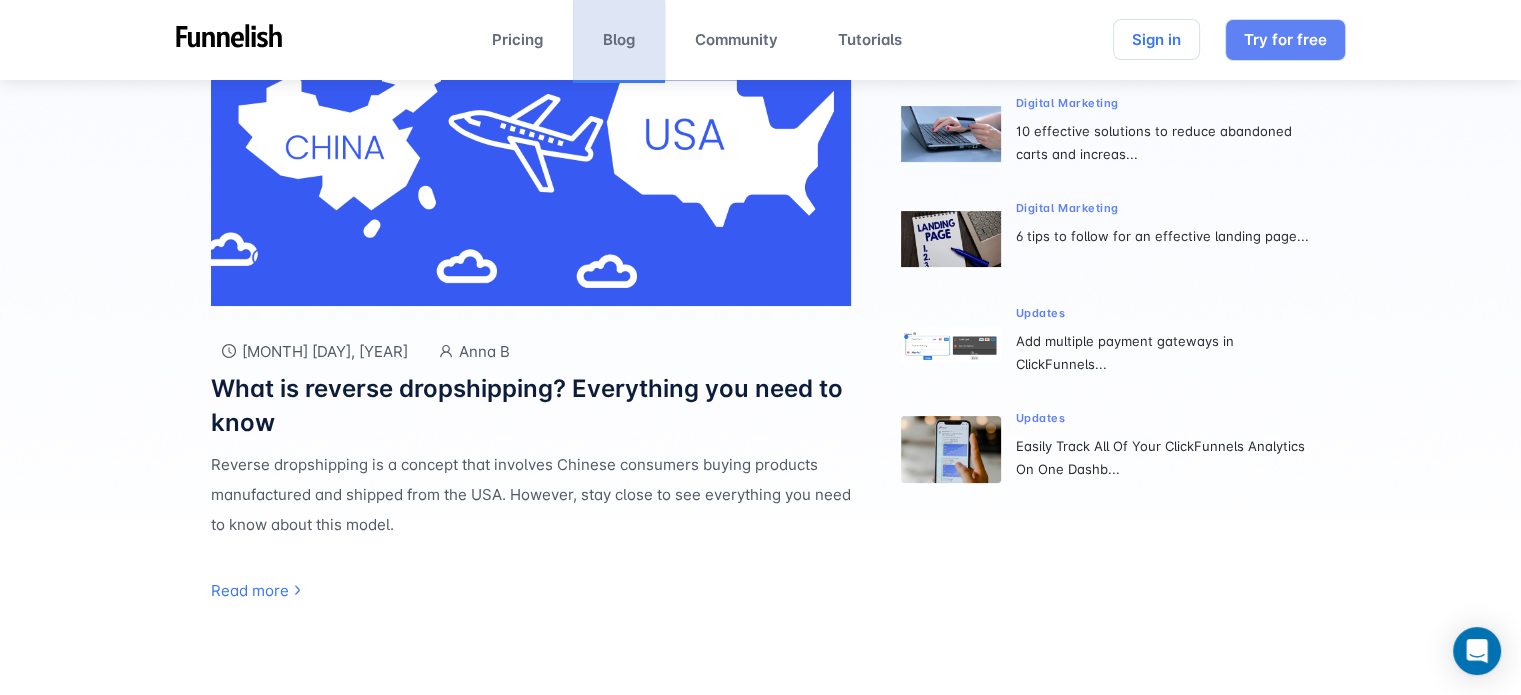 scroll, scrollTop: 0, scrollLeft: 0, axis: both 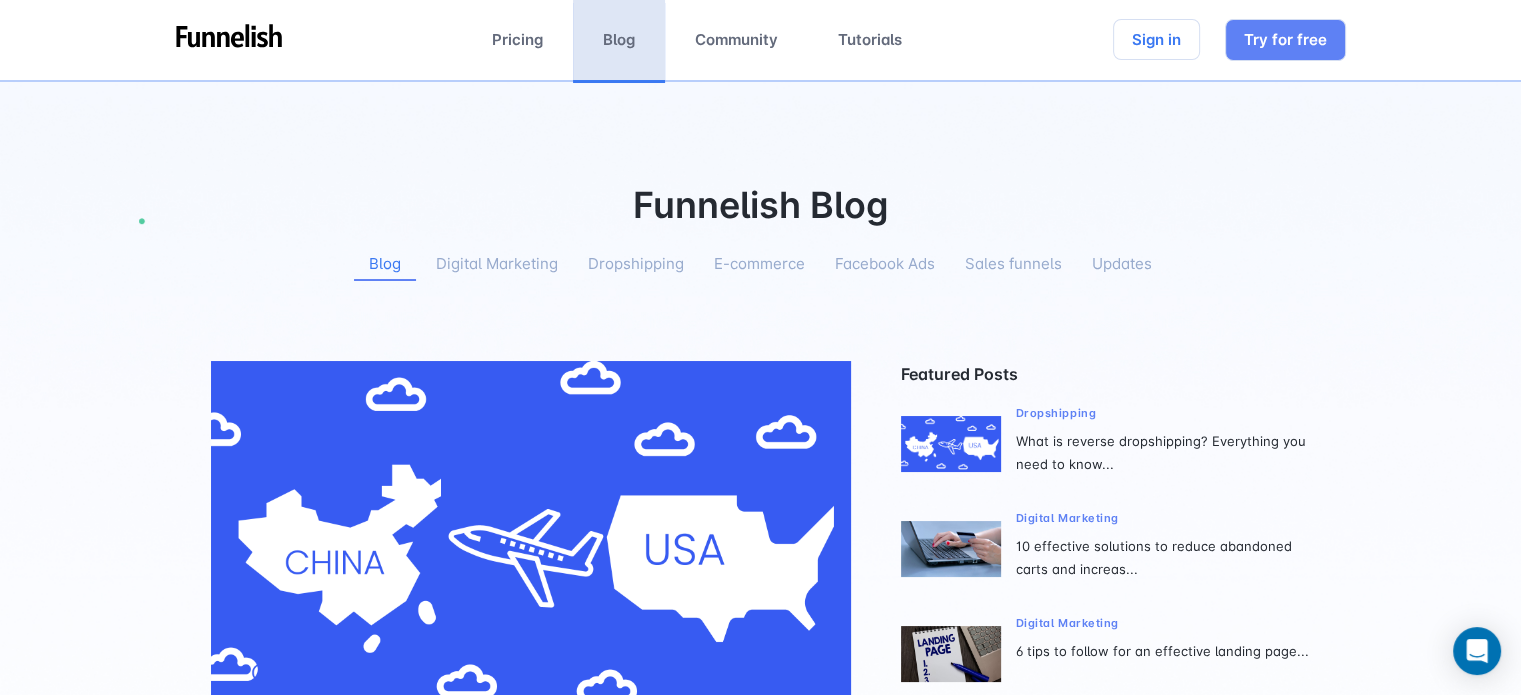 click on "Funnelish Blog" at bounding box center (760, 205) 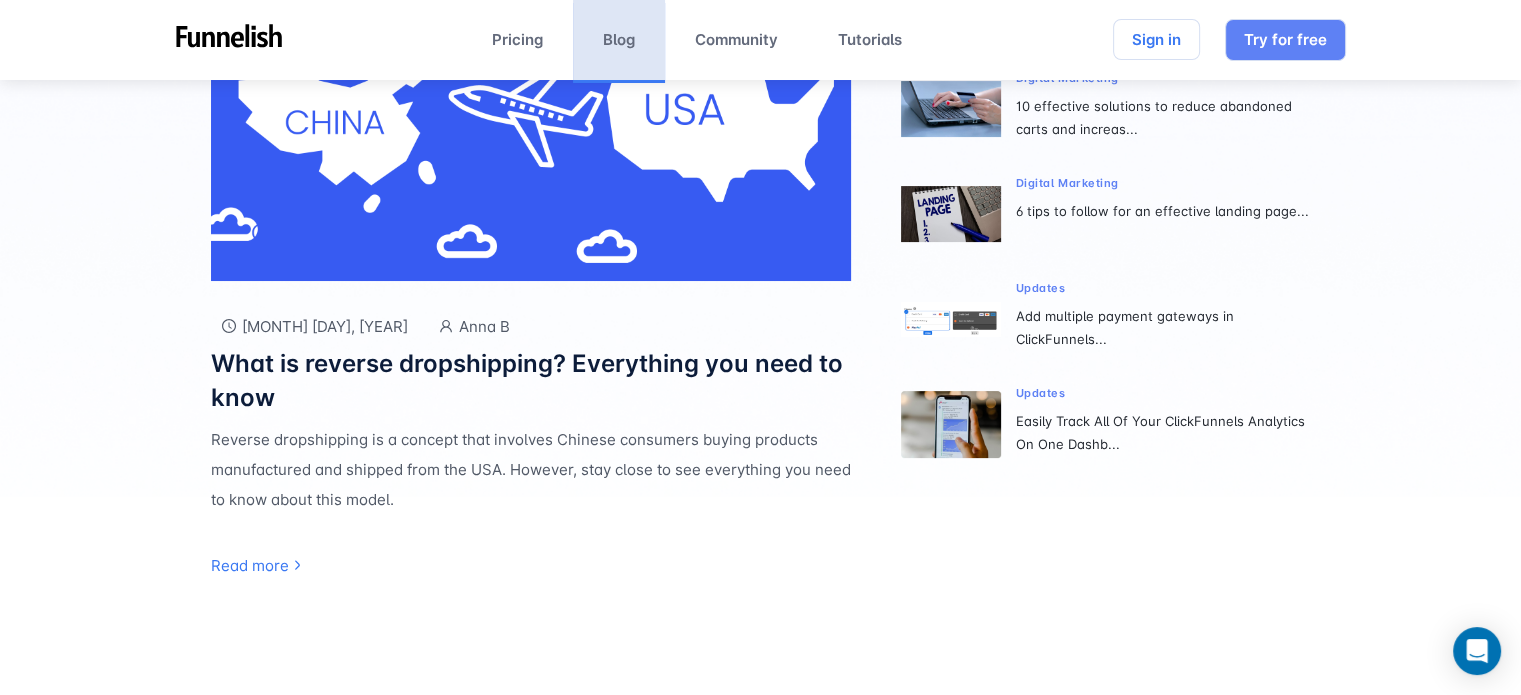 scroll, scrollTop: 0, scrollLeft: 0, axis: both 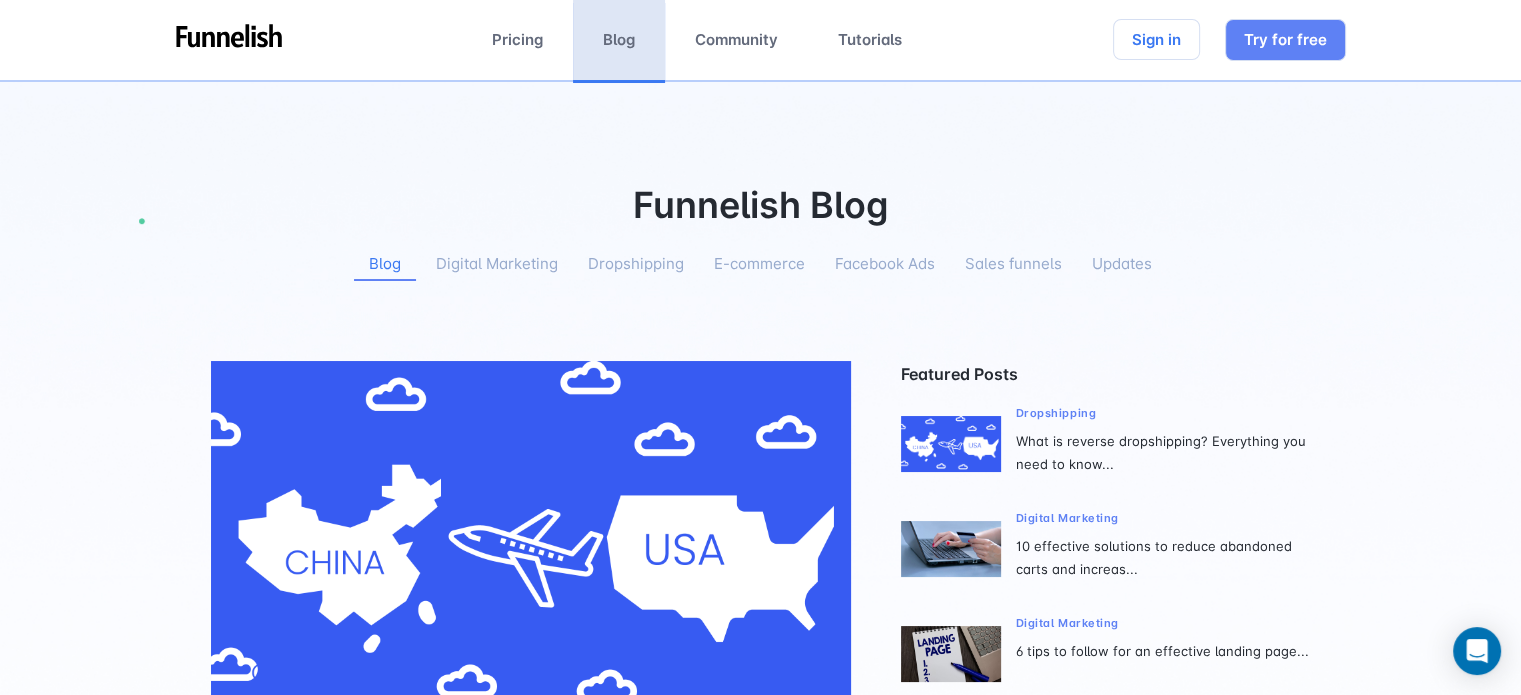 click 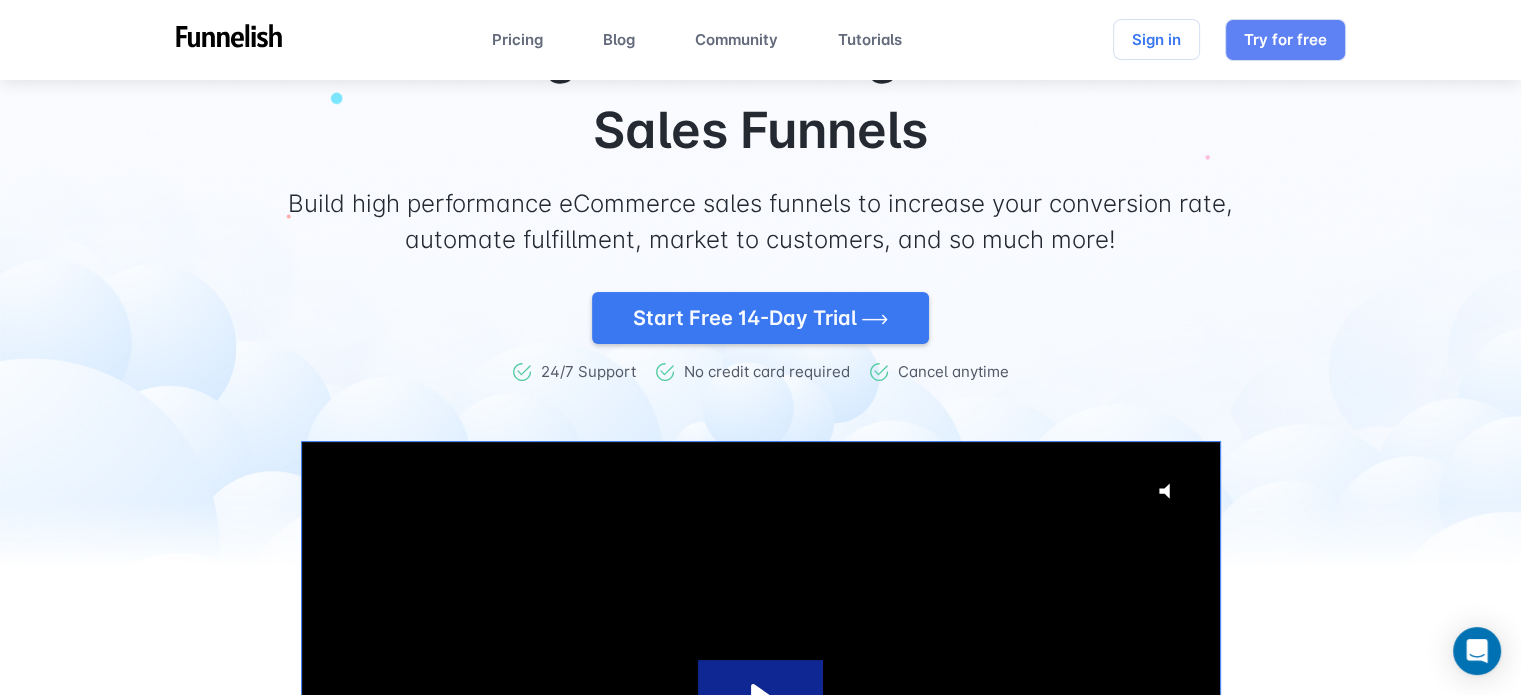 scroll, scrollTop: 0, scrollLeft: 0, axis: both 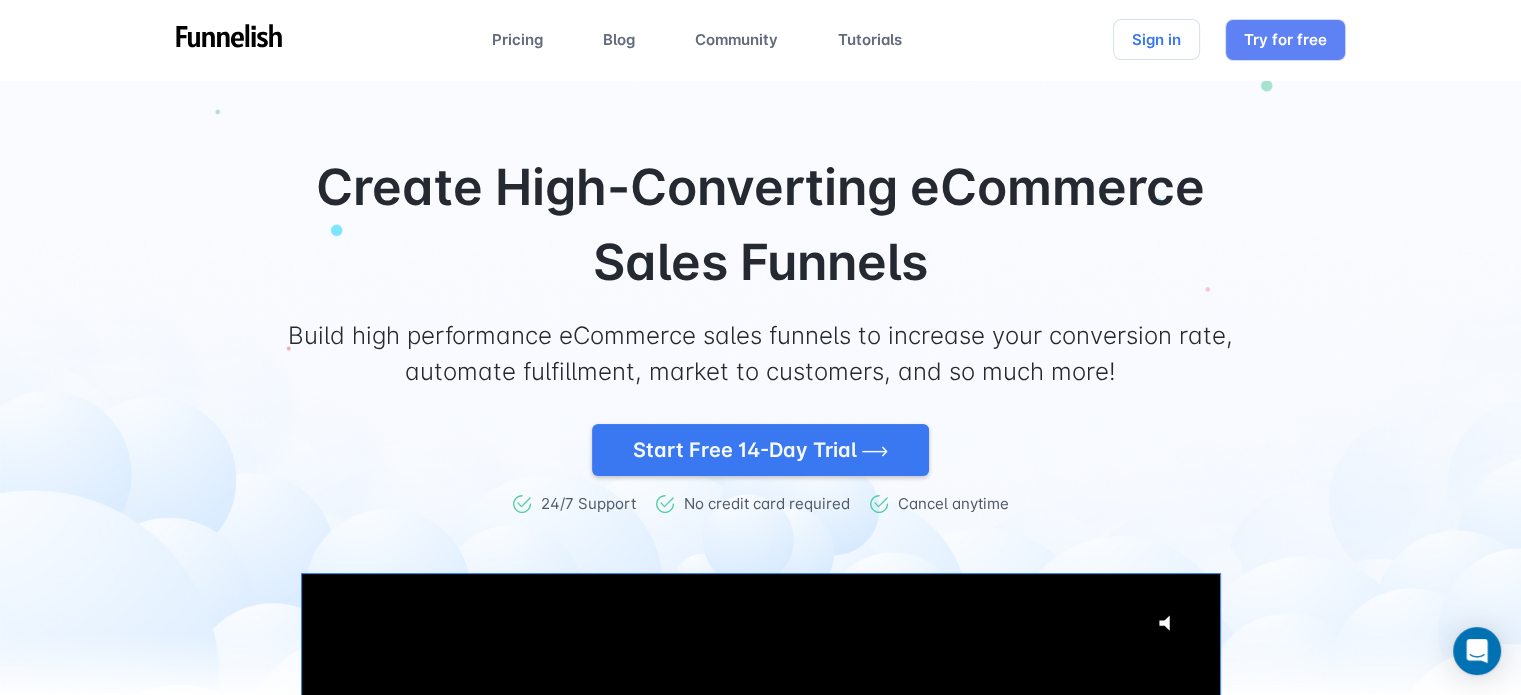 click on "Create High-Converting eCommerce Sales Funnels" at bounding box center (761, 225) 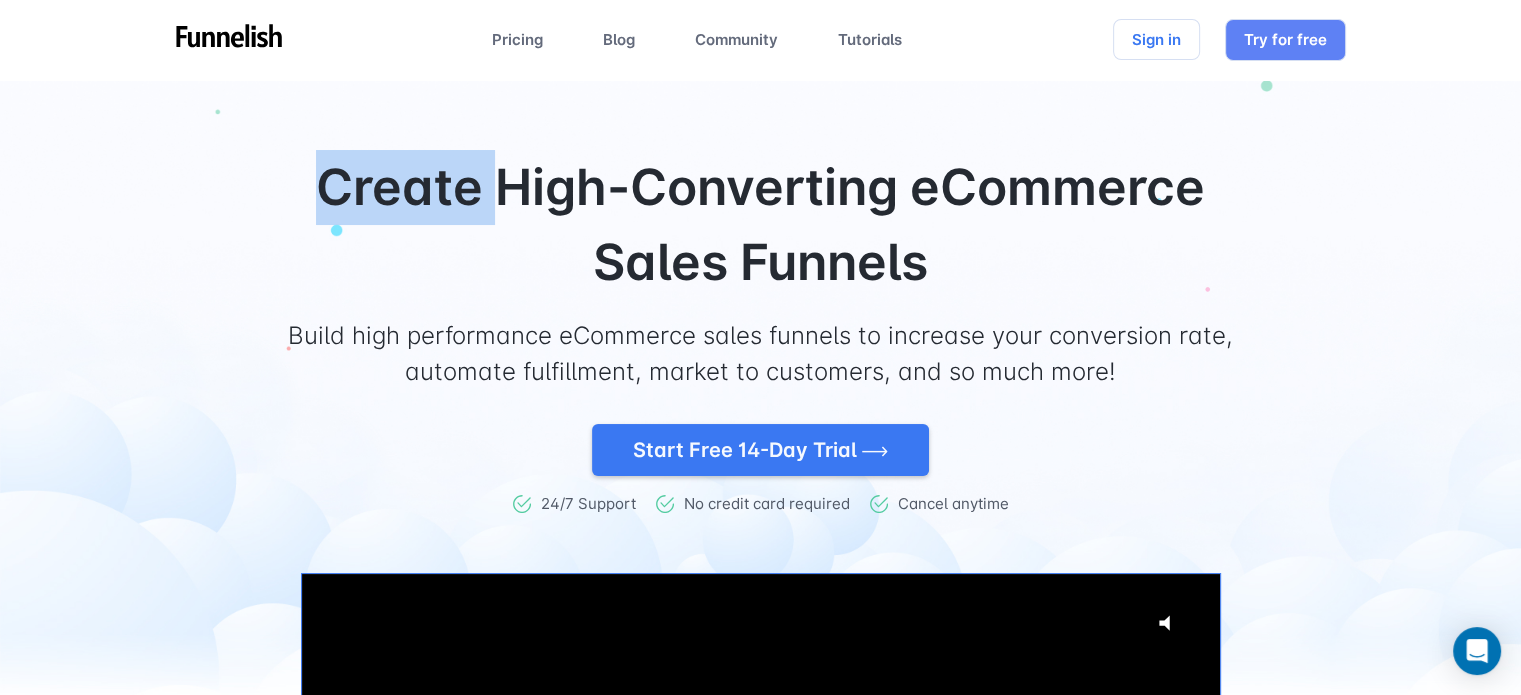 click on "Create High-Converting eCommerce Sales Funnels" at bounding box center [761, 225] 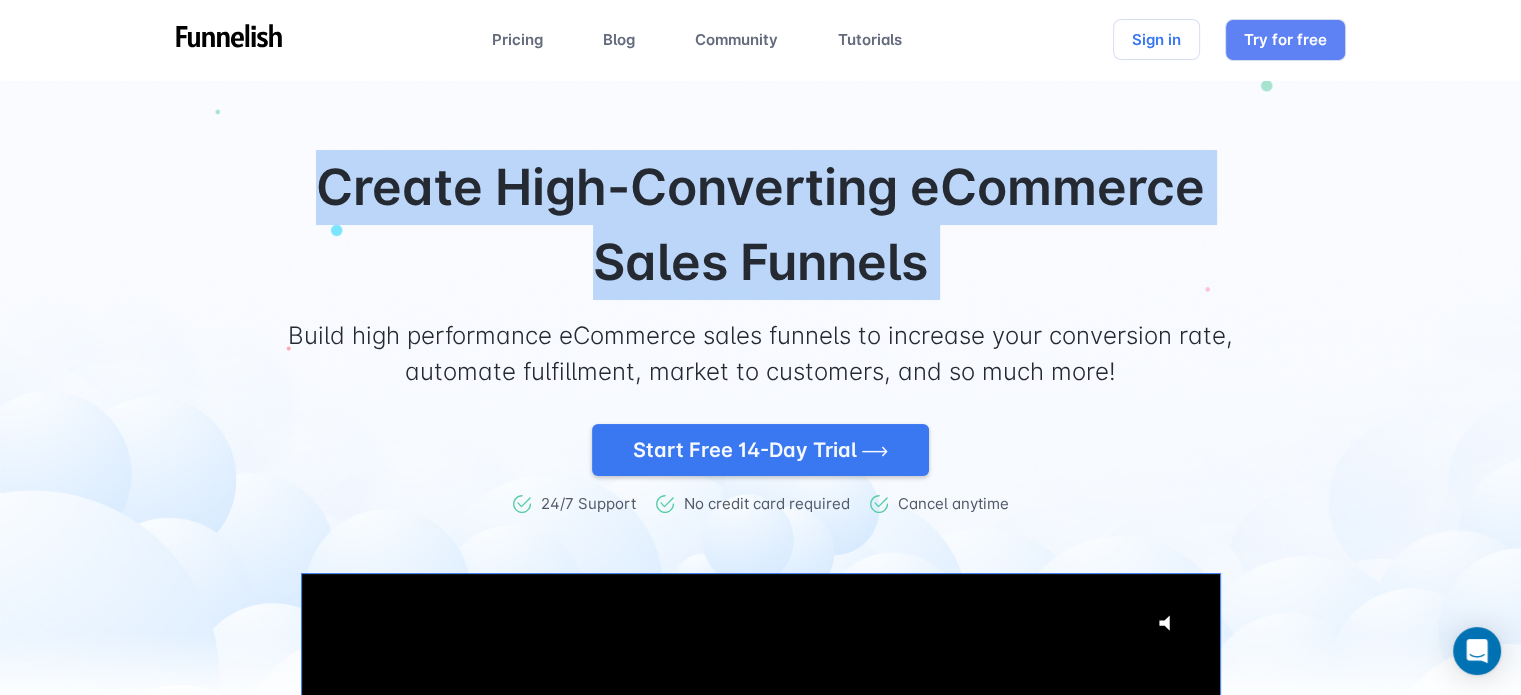 click on "Create High-Converting eCommerce Sales Funnels" at bounding box center [761, 225] 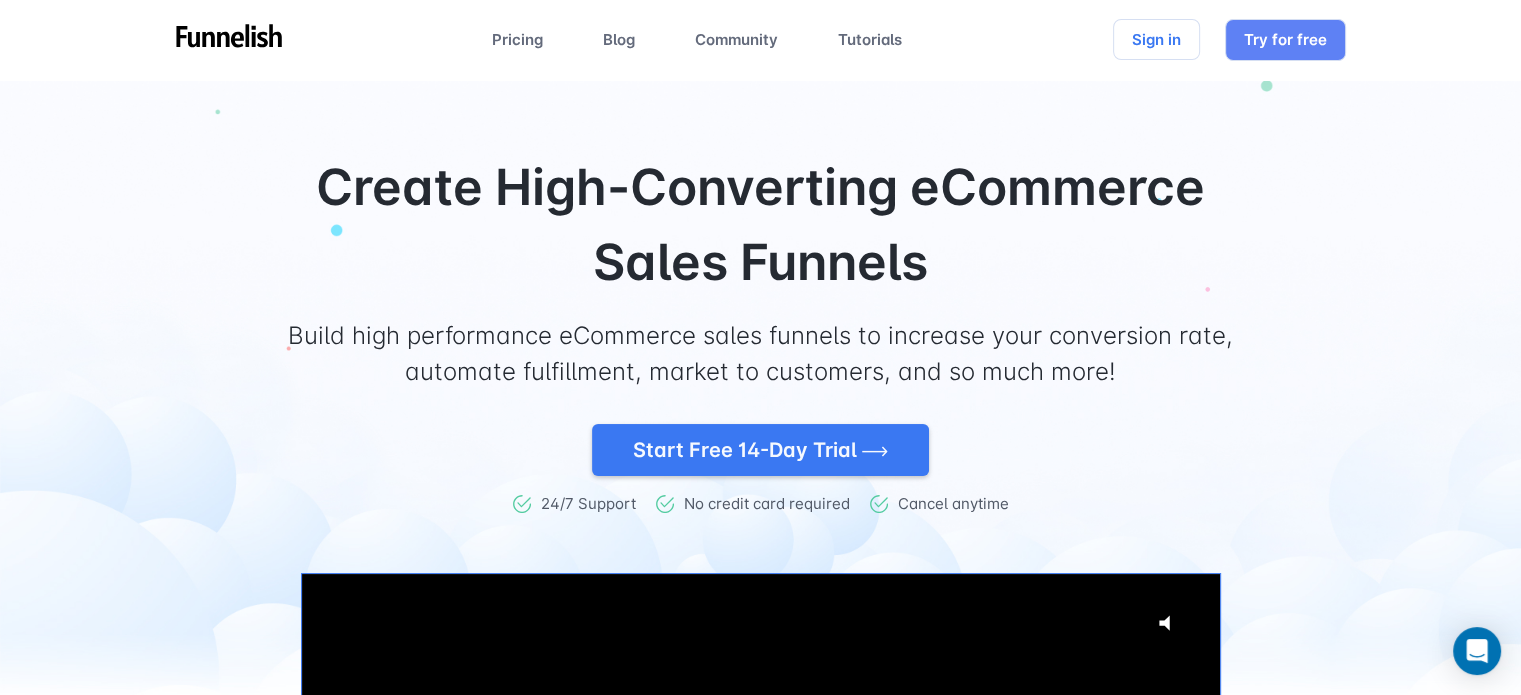 click on "Build high performance eCommerce sales funnels to increase your conversion rate,
automate fulfillment, market to customers, and so much more!" at bounding box center [761, 345] 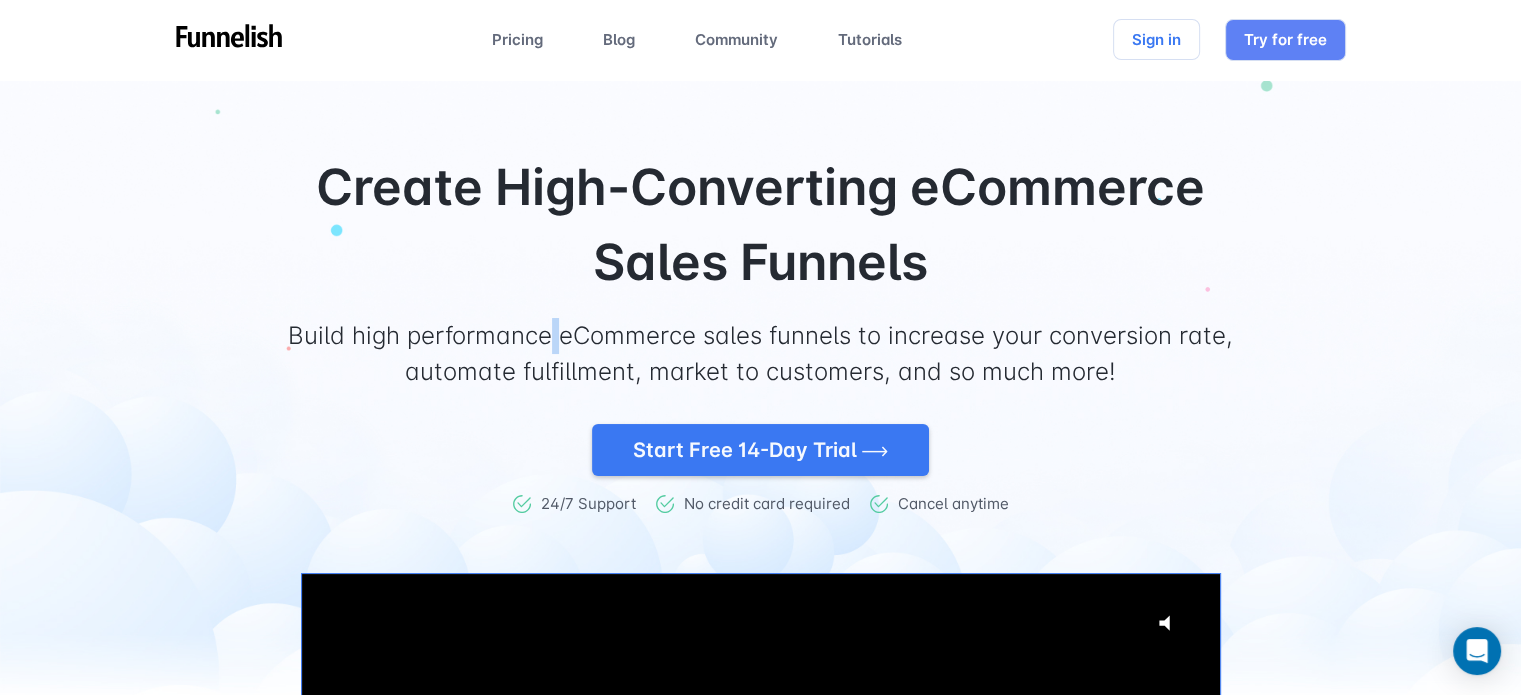 click on "Build high performance eCommerce sales funnels to increase your conversion rate,
automate fulfillment, market to customers, and so much more!" at bounding box center (761, 345) 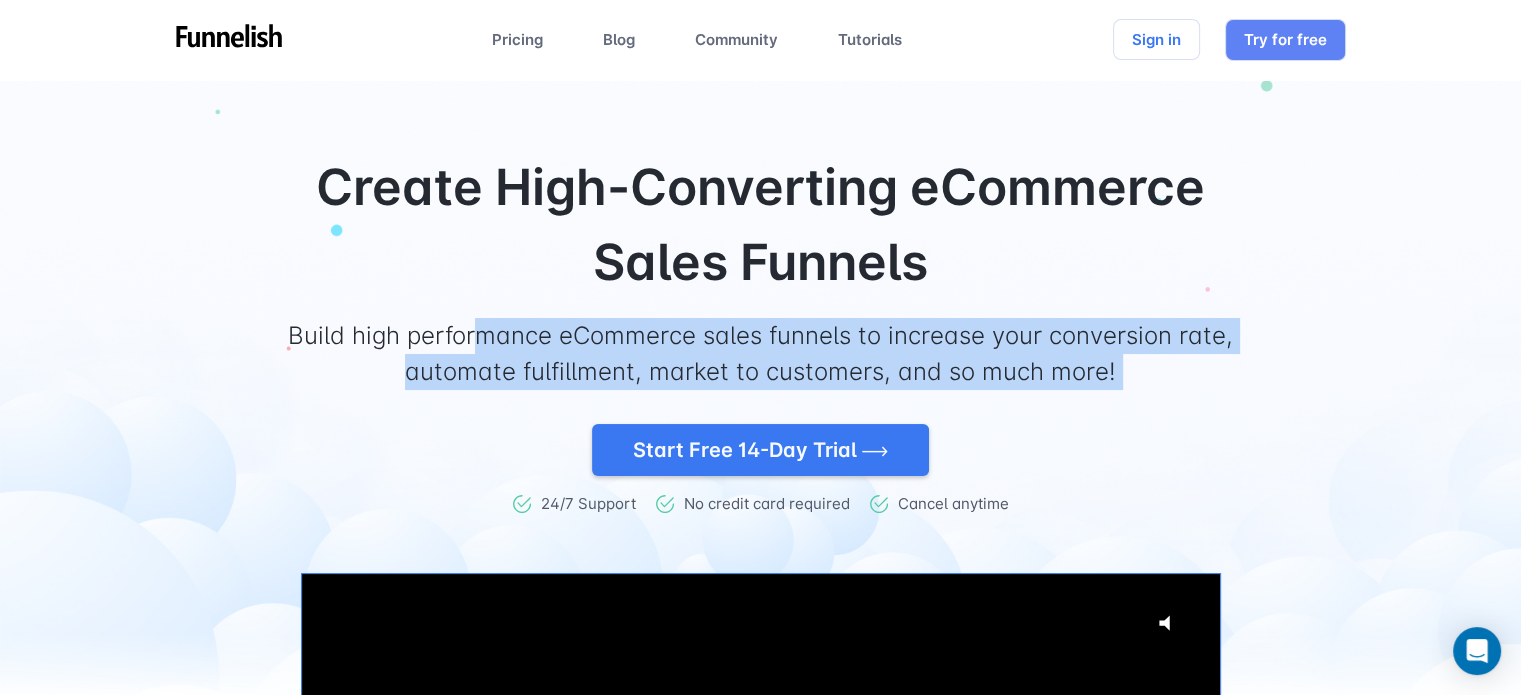 click on "Build high performance eCommerce sales funnels to increase your conversion rate,
automate fulfillment, market to customers, and so much more!" at bounding box center (761, 345) 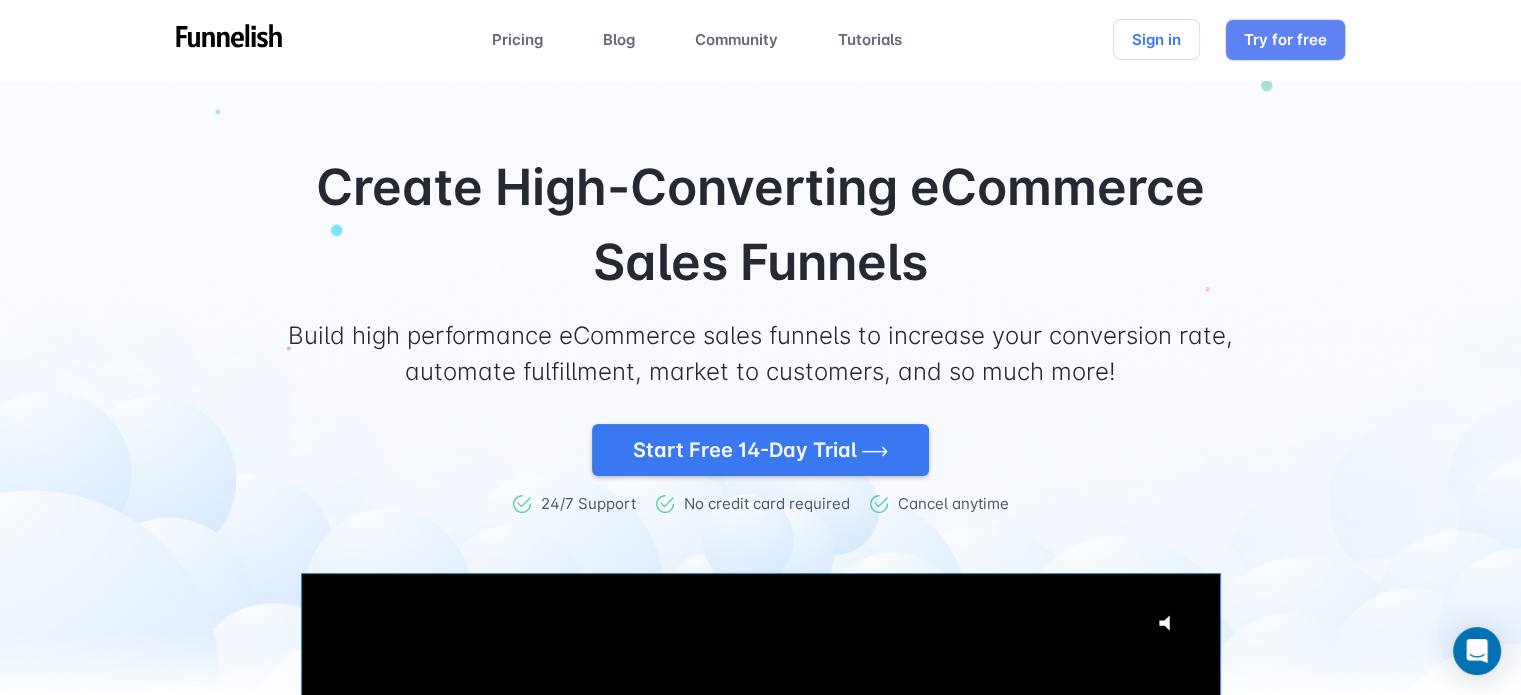 click on "Create High-Converting eCommerce Sales Funnels" at bounding box center [761, 225] 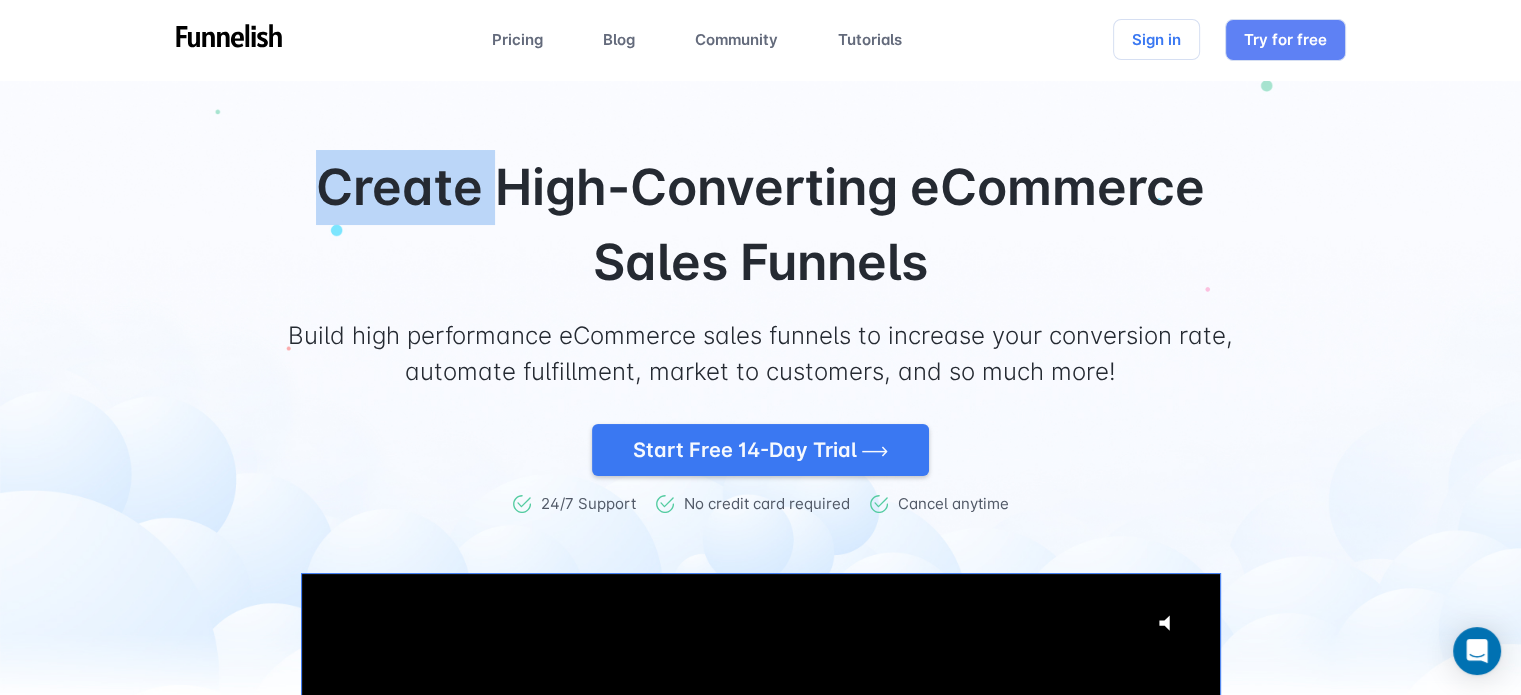 click on "Create High-Converting eCommerce Sales Funnels
Build high performance eCommerce sales funnels to increase your conversion rate,
automate fulfillment, market to customers, and so much more!
Start Free 14-Day Trial
24/7 Support
No credit card required
Cancel anytime" at bounding box center [761, 261] 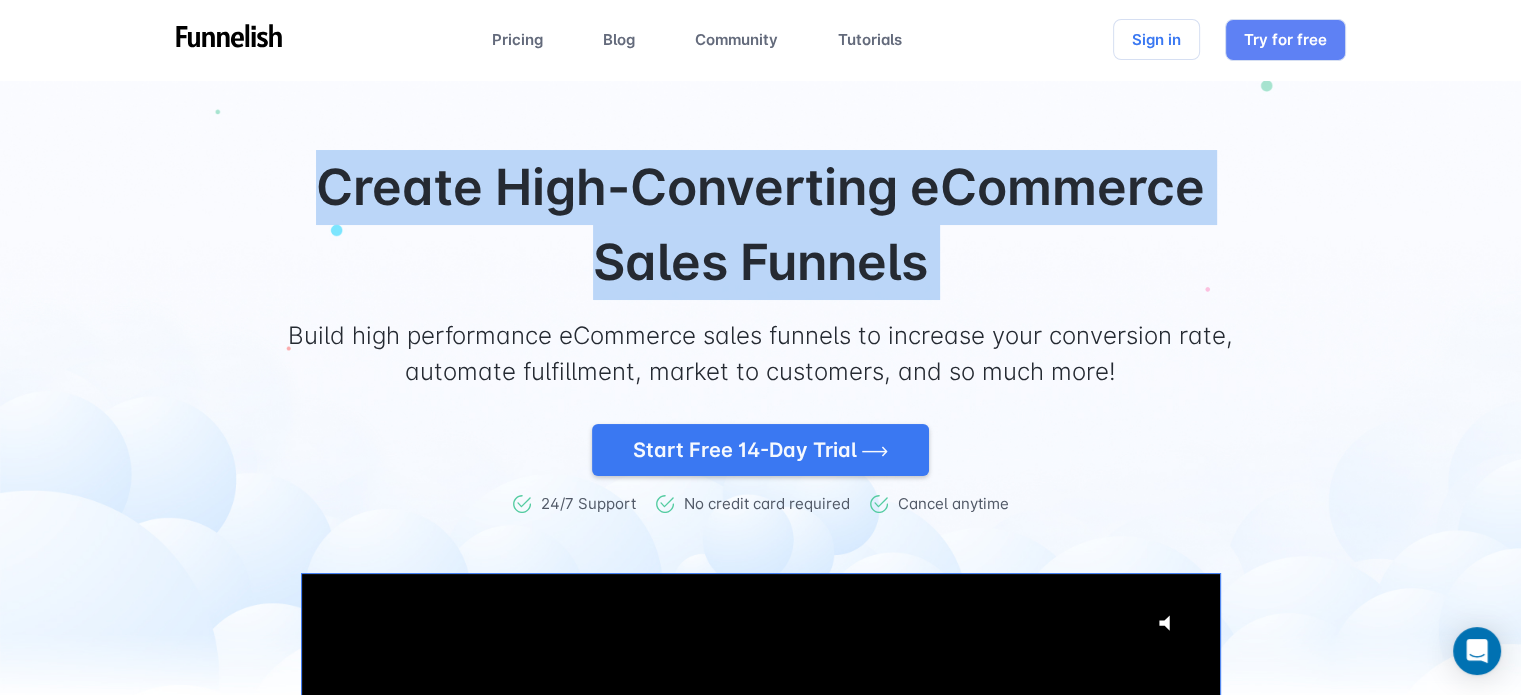 click on "Create High-Converting eCommerce Sales Funnels
Build high performance eCommerce sales funnels to increase your conversion rate,
automate fulfillment, market to customers, and so much more!
Start Free 14-Day Trial
24/7 Support
No credit card required
Cancel anytime" at bounding box center (761, 261) 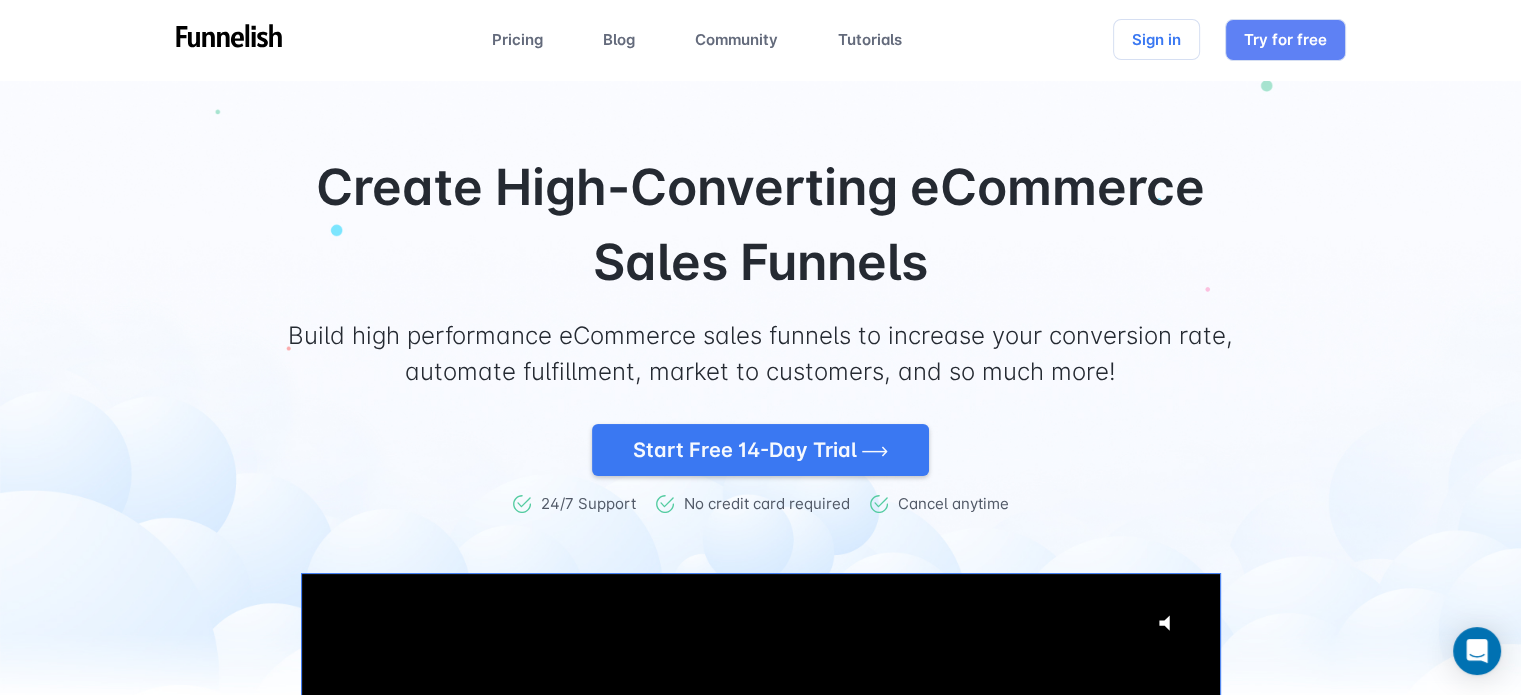 click on "Build high performance eCommerce sales funnels to increase your conversion rate,
automate fulfillment, market to customers, and so much more!" at bounding box center (761, 345) 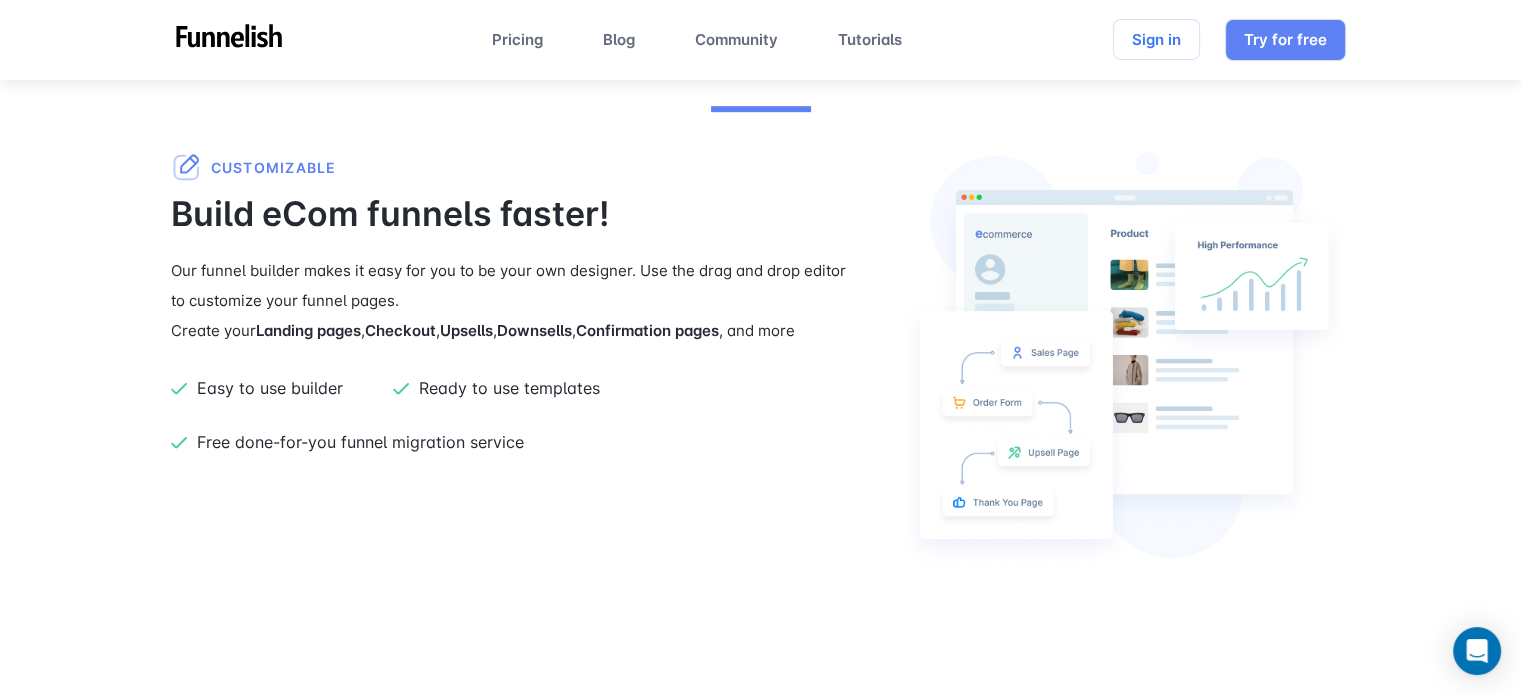 scroll, scrollTop: 1159, scrollLeft: 0, axis: vertical 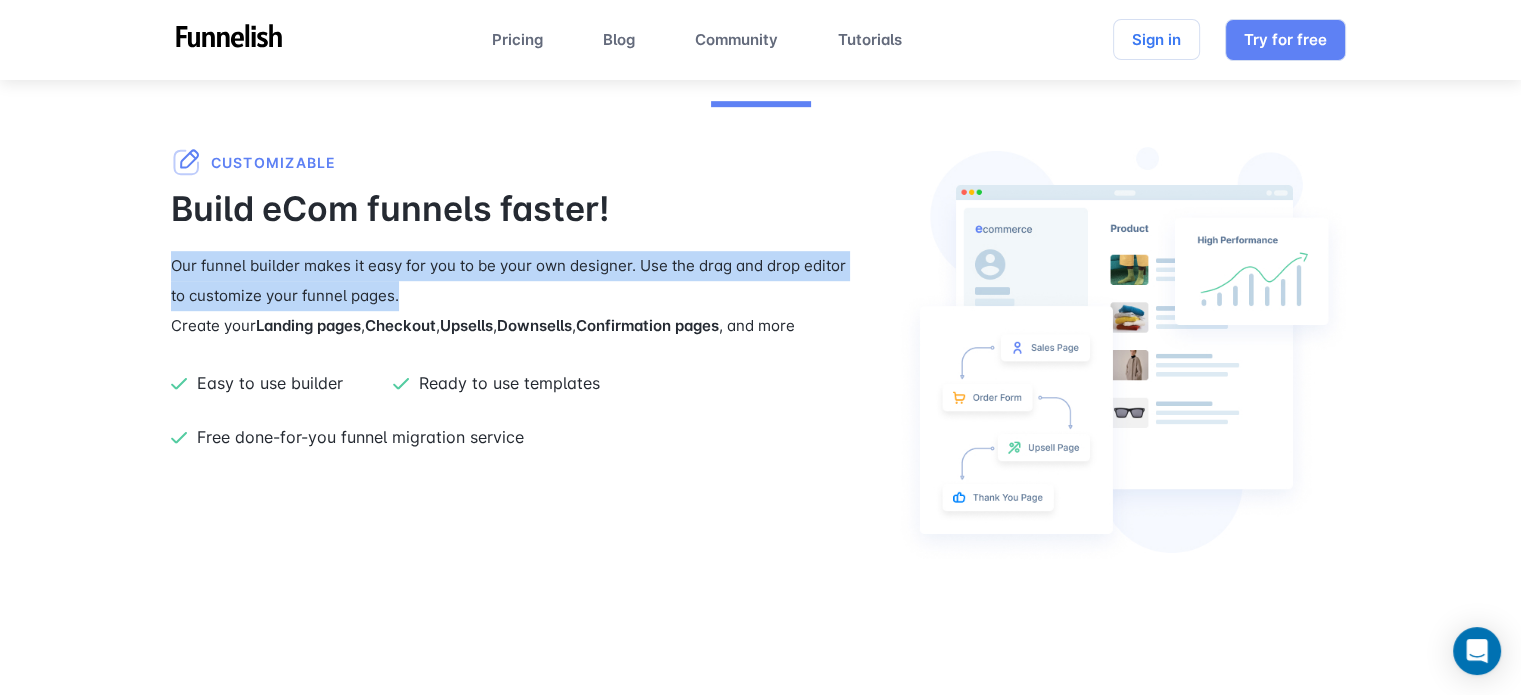 drag, startPoint x: 172, startPoint y: 263, endPoint x: 428, endPoint y: 296, distance: 258.1182 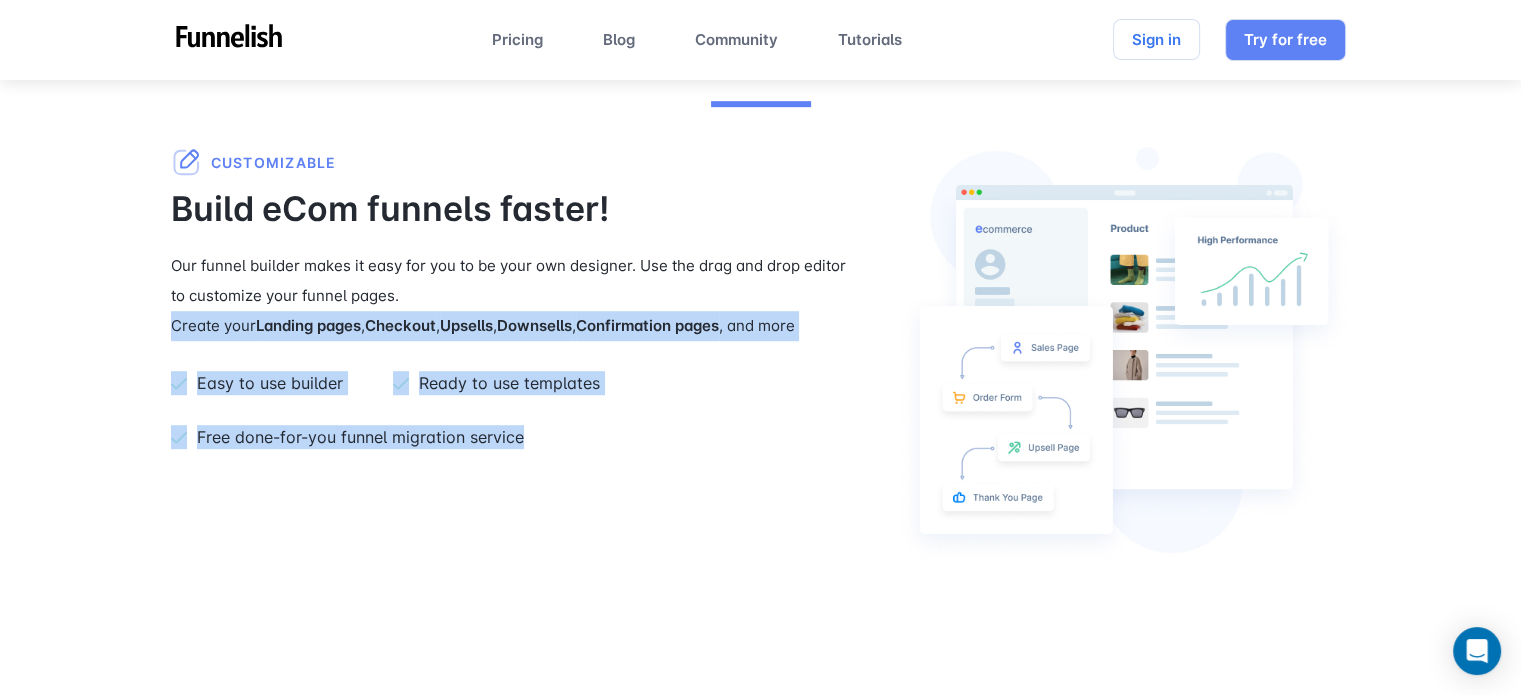 drag, startPoint x: 163, startPoint y: 329, endPoint x: 548, endPoint y: 429, distance: 397.77505 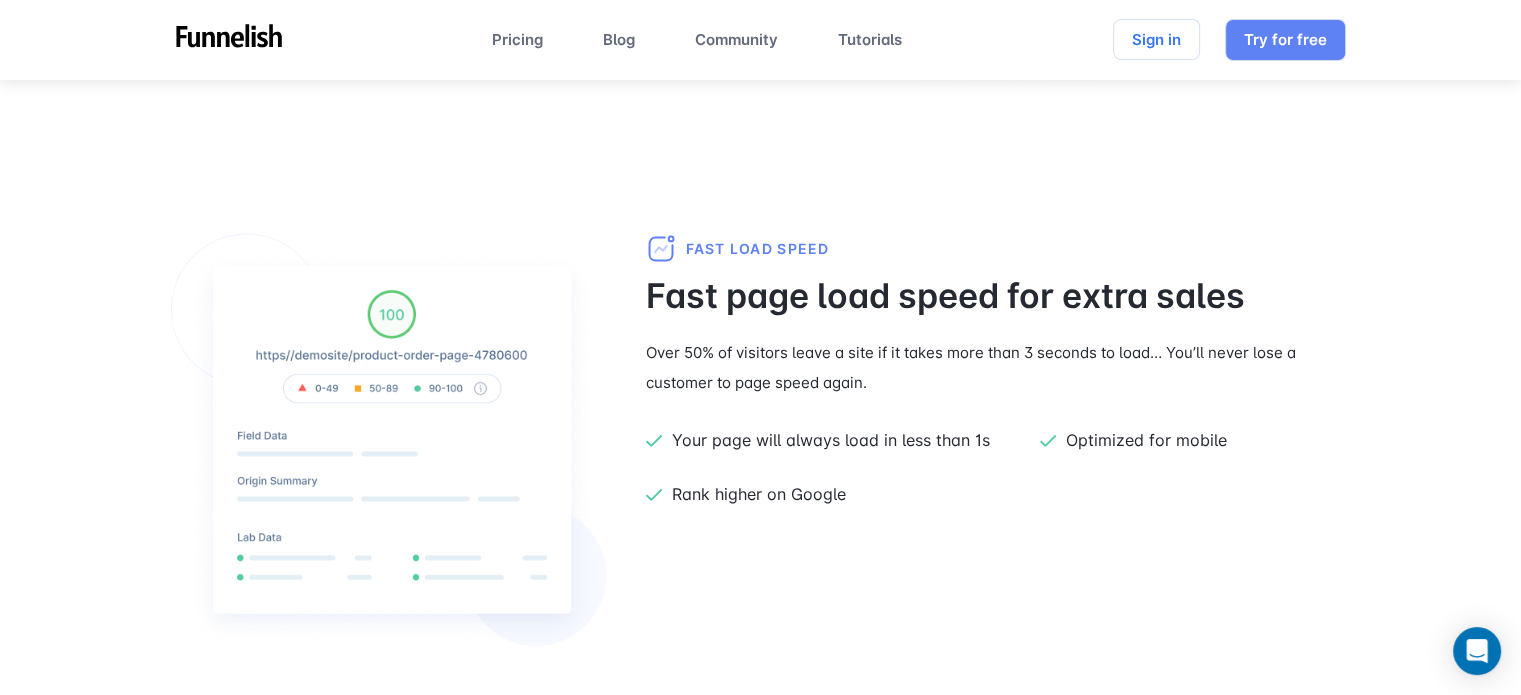 scroll, scrollTop: 1615, scrollLeft: 0, axis: vertical 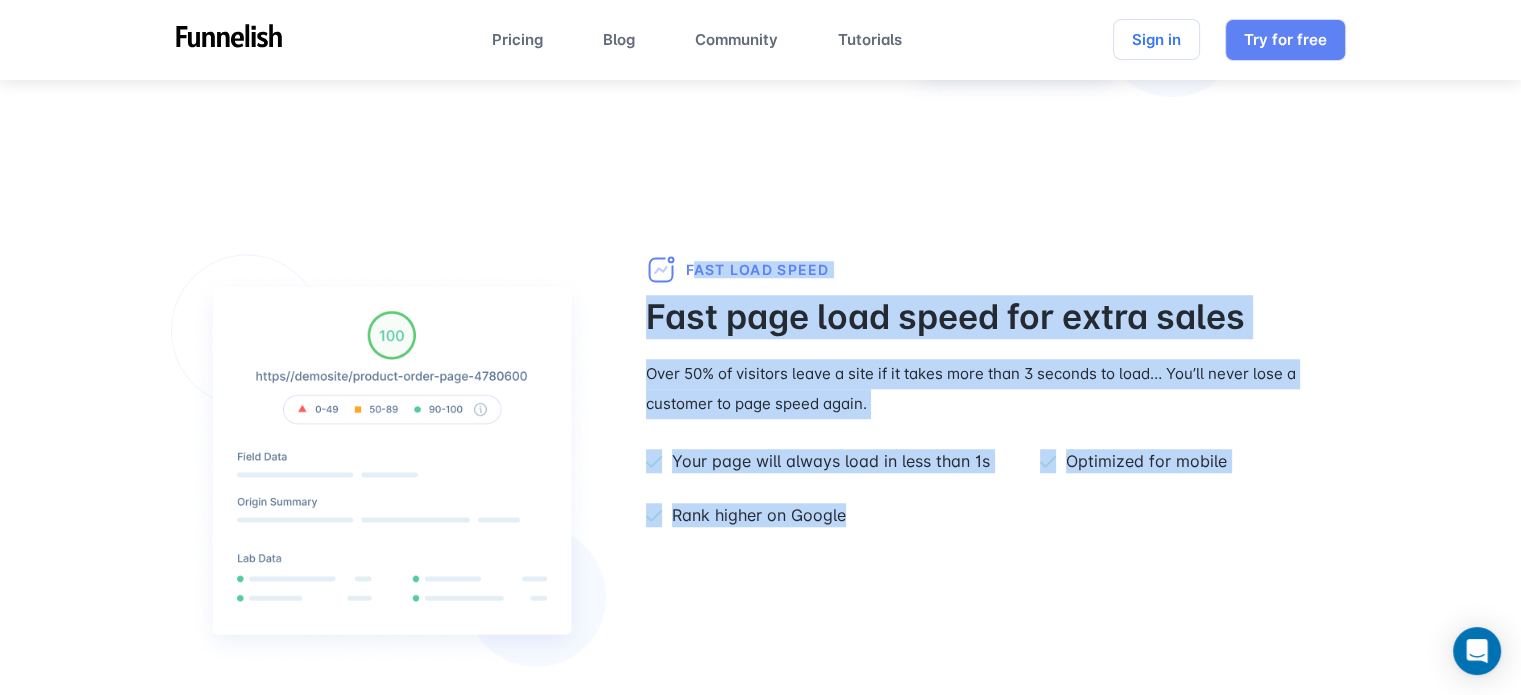drag, startPoint x: 680, startPoint y: 259, endPoint x: 910, endPoint y: 525, distance: 351.64755 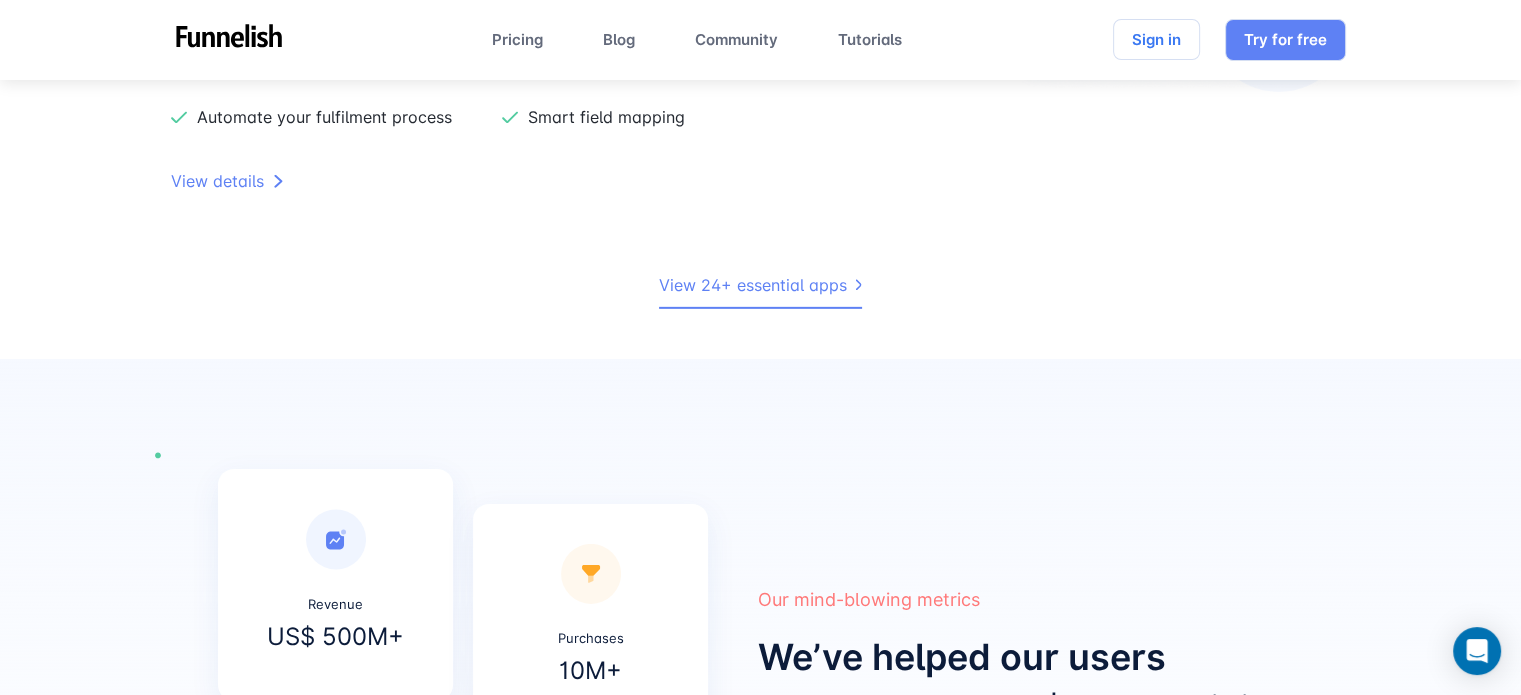 scroll, scrollTop: 6196, scrollLeft: 0, axis: vertical 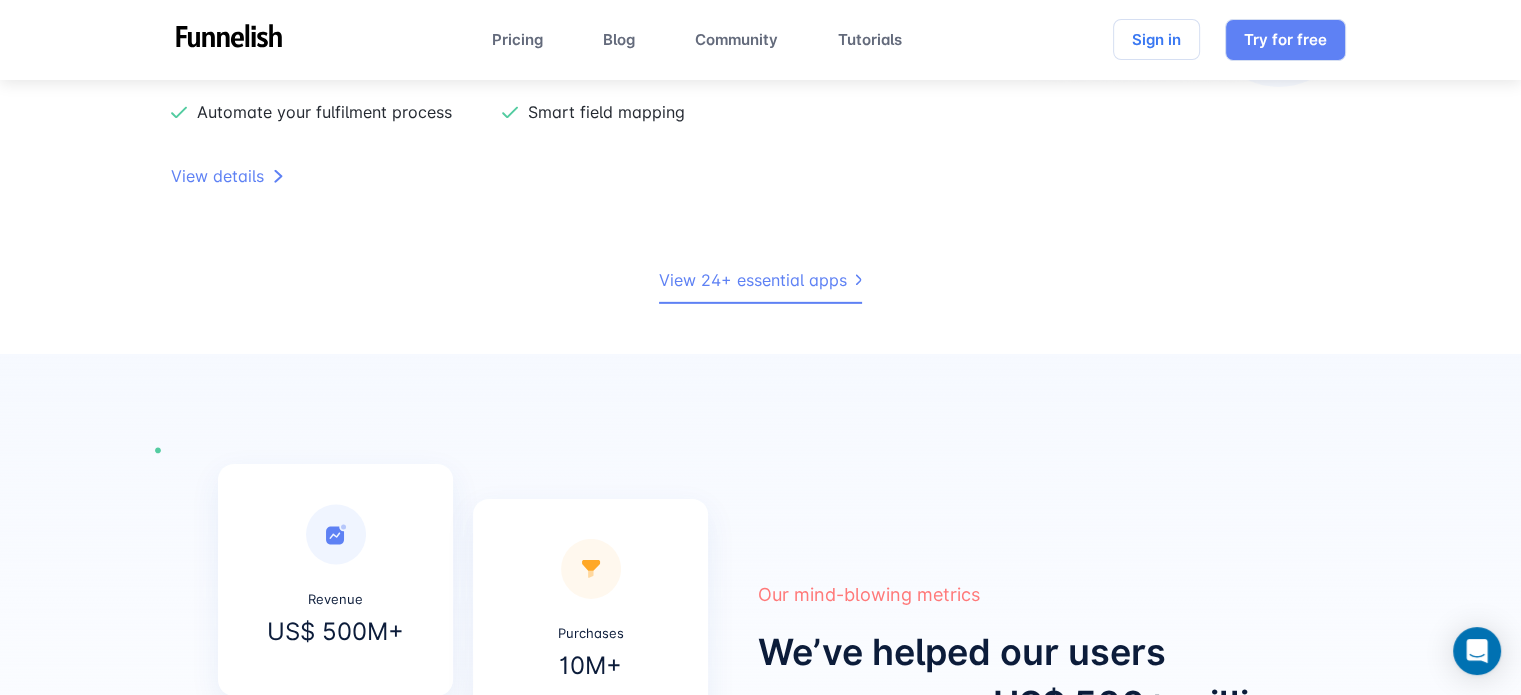 click on "View 24+ essential apps" at bounding box center [760, 281] 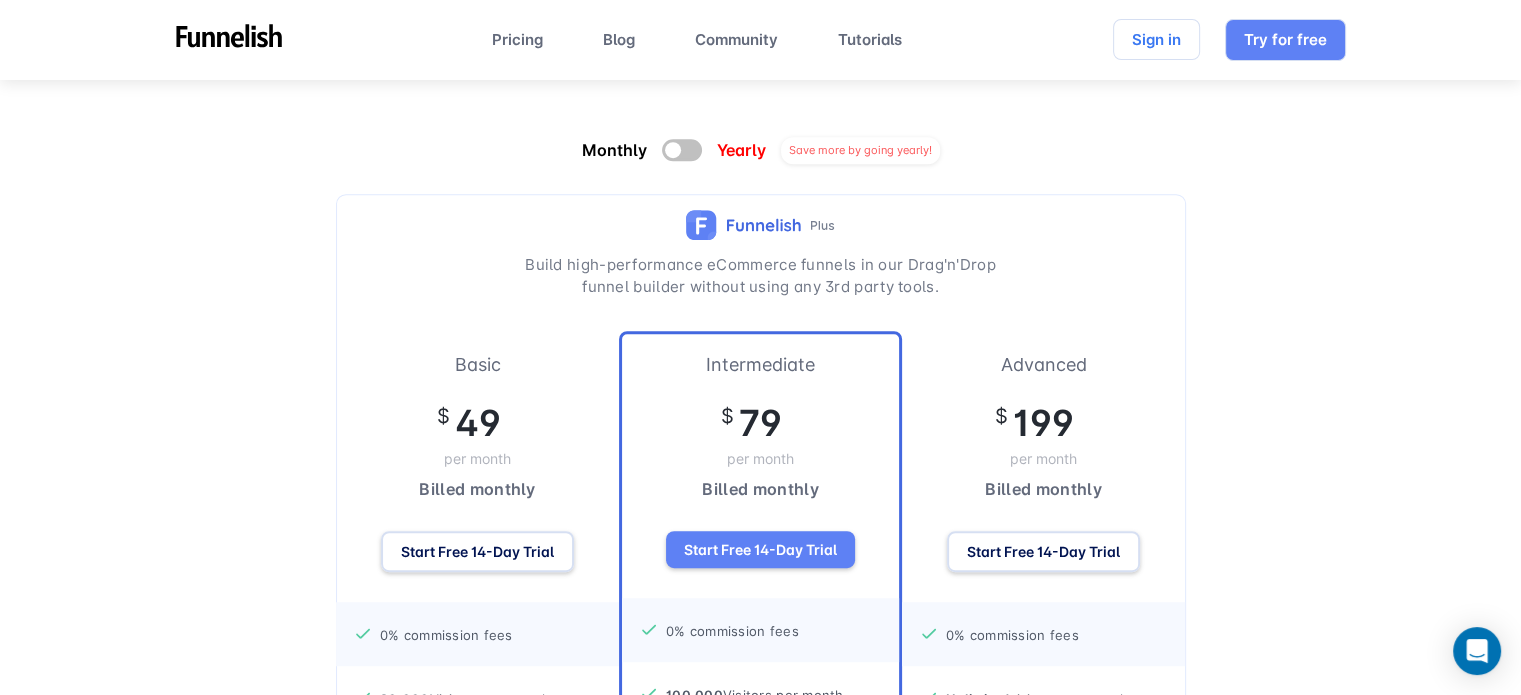 scroll, scrollTop: 8688, scrollLeft: 0, axis: vertical 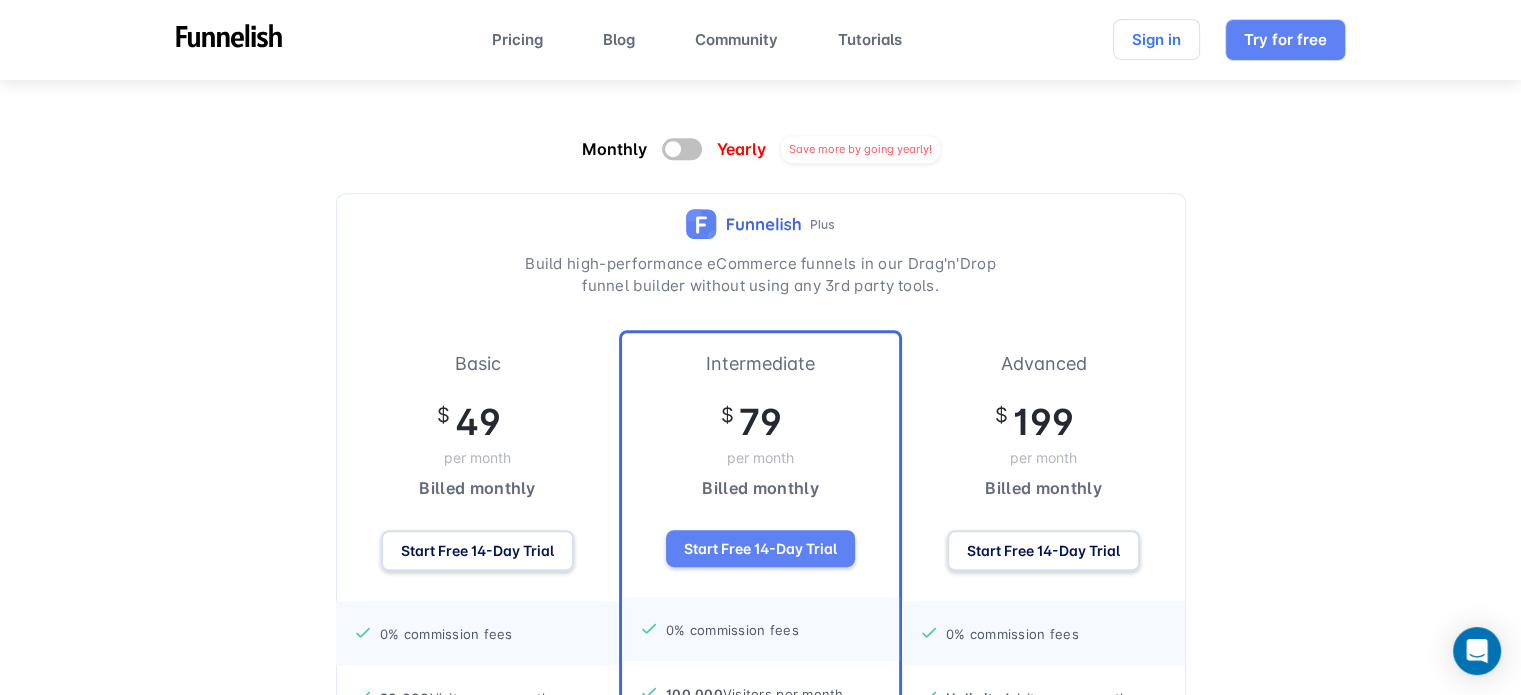click on "$
199" at bounding box center [1034, 422] 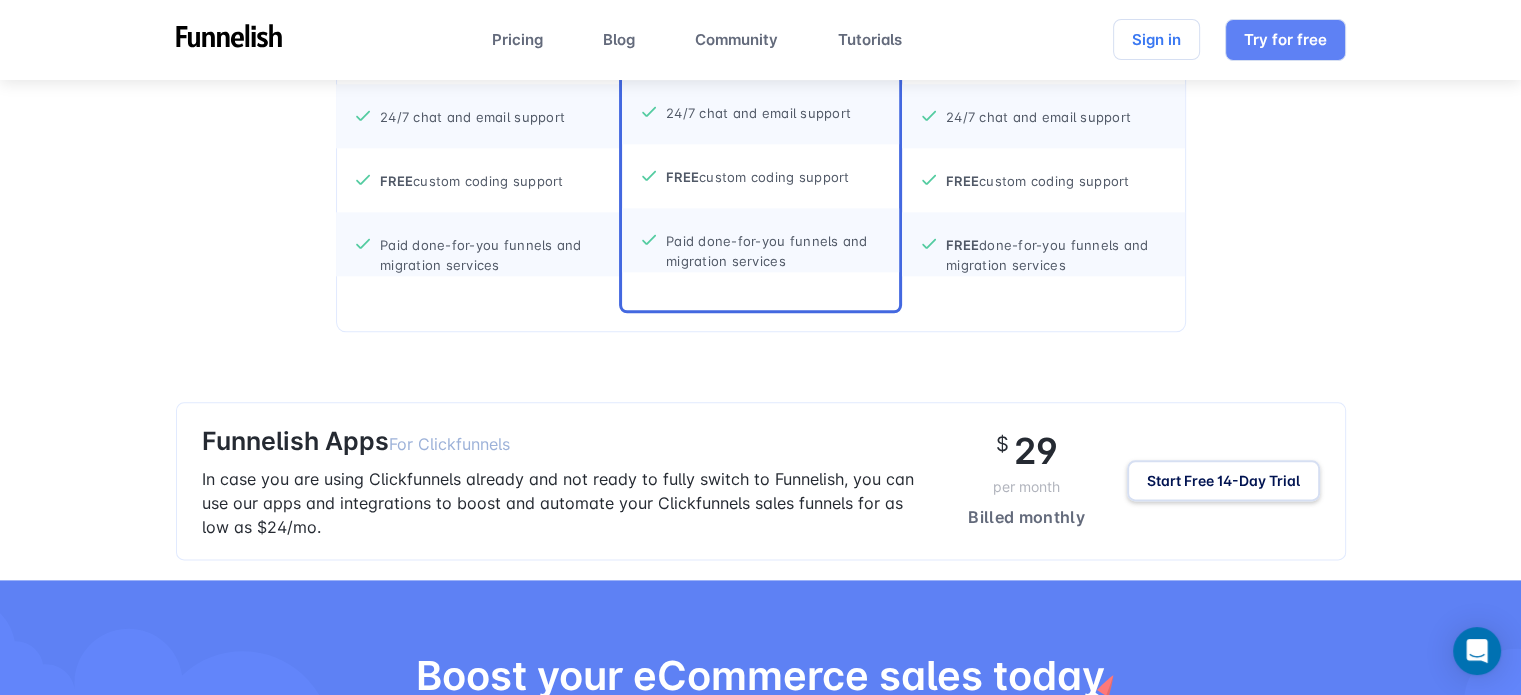 scroll, scrollTop: 9980, scrollLeft: 0, axis: vertical 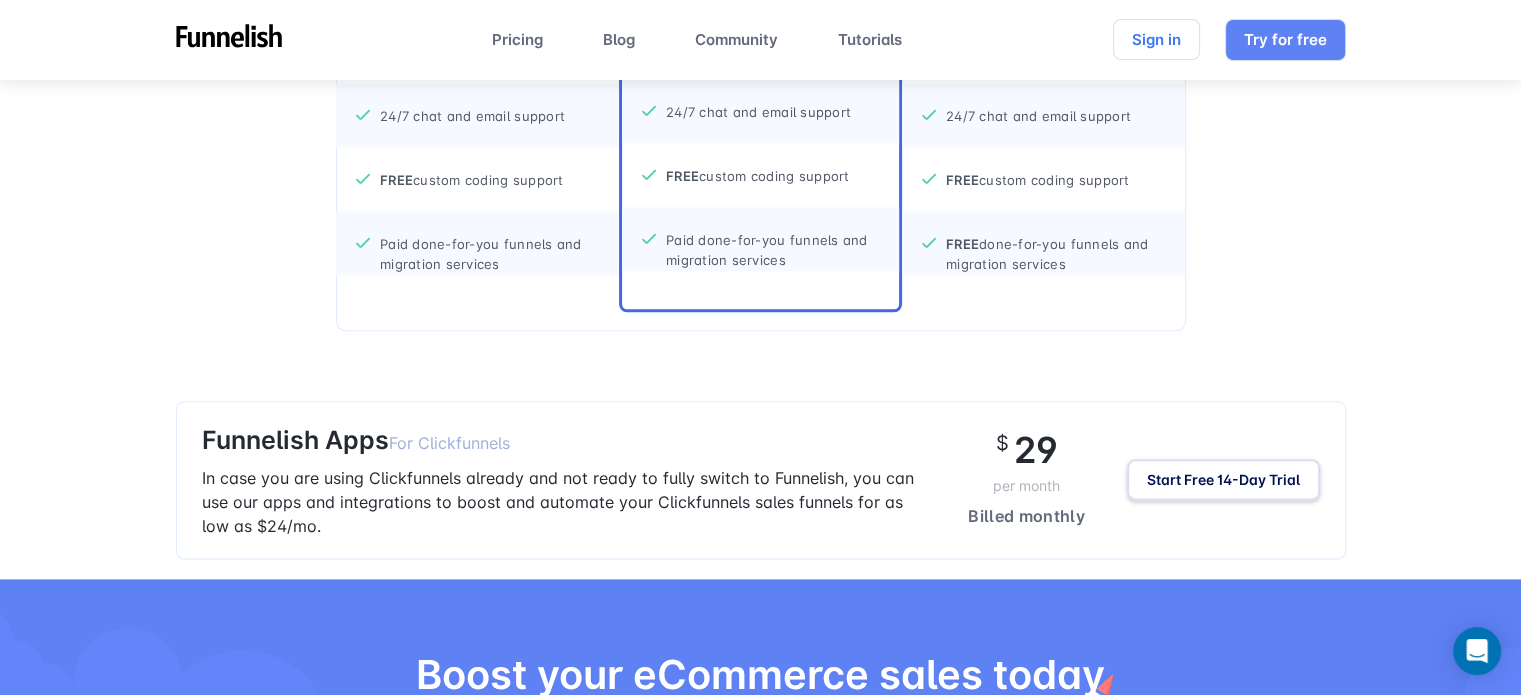 click on "Funnelish Apps" at bounding box center (295, 440) 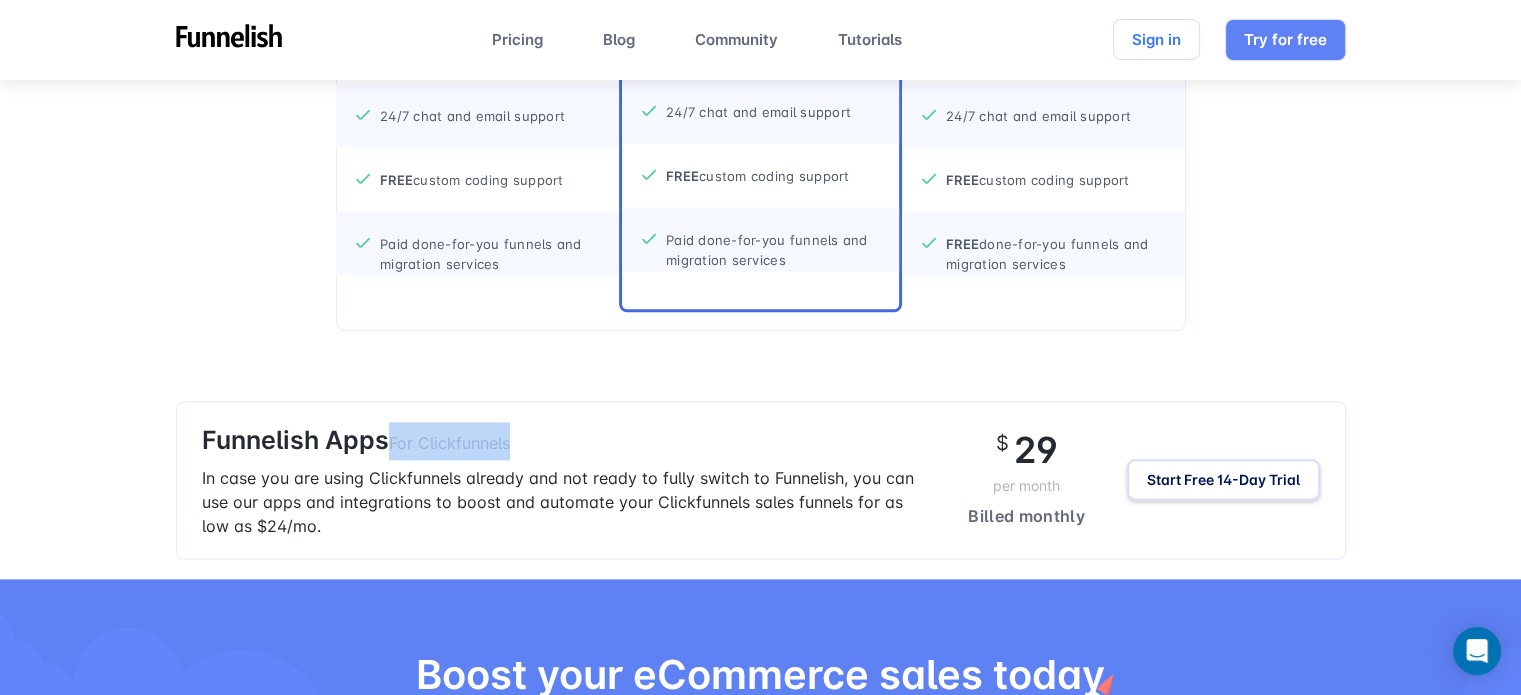 drag, startPoint x: 385, startPoint y: 436, endPoint x: 512, endPoint y: 440, distance: 127.06297 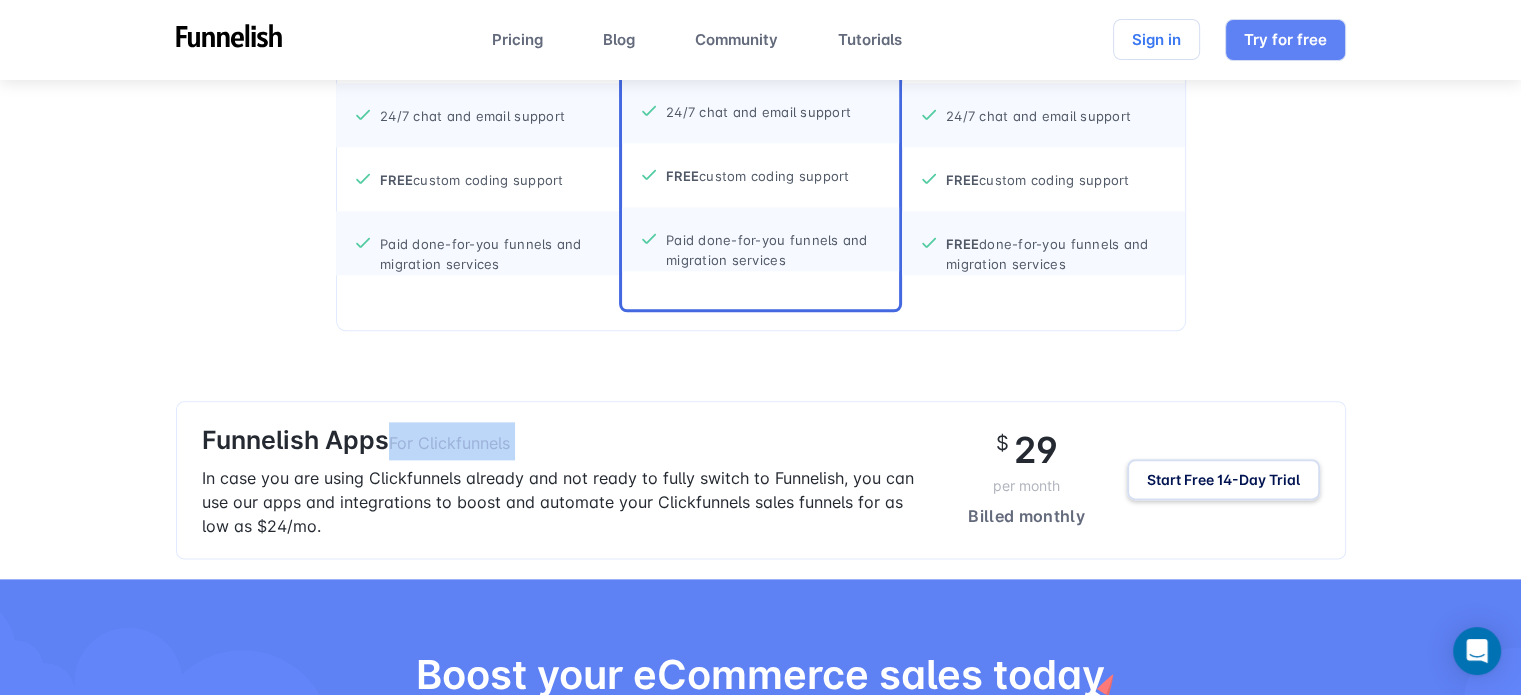 click on "For Clickfunnels" at bounding box center [449, 443] 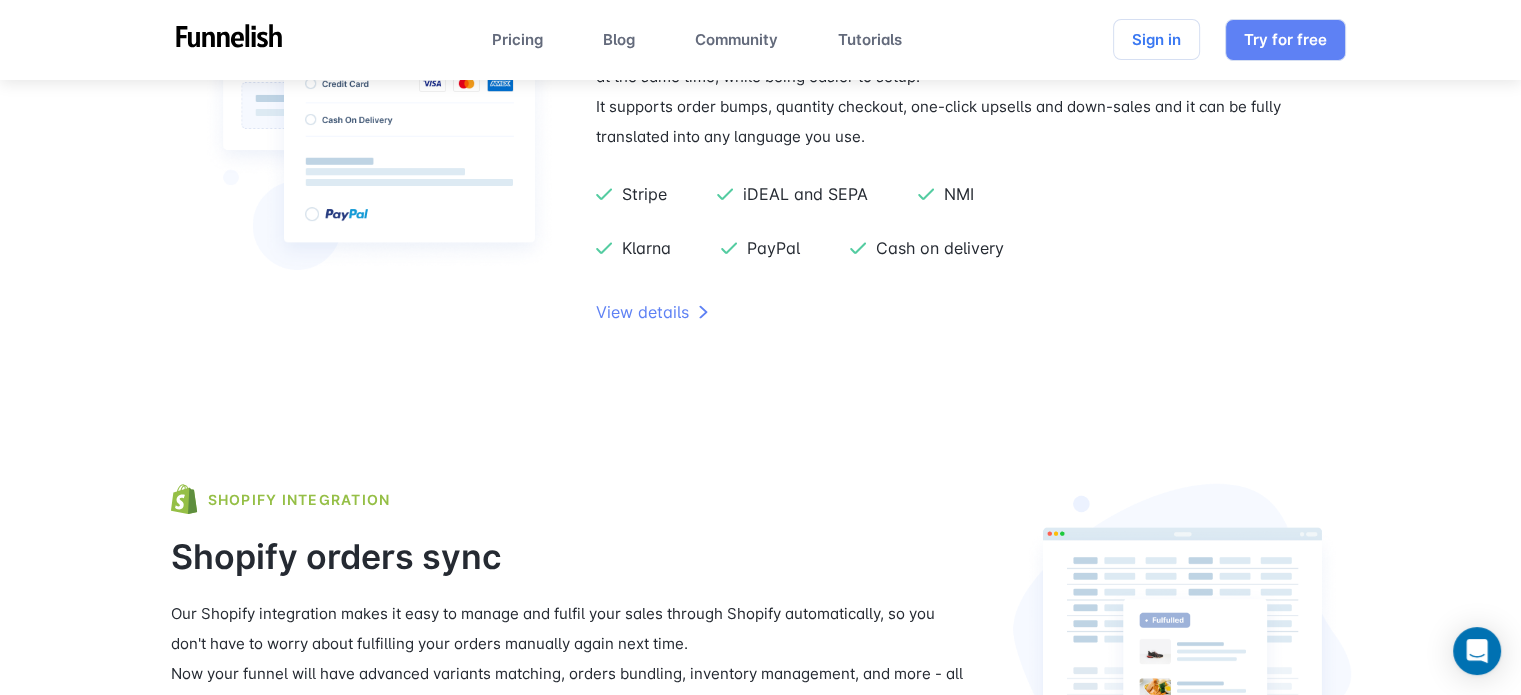 scroll, scrollTop: 4180, scrollLeft: 0, axis: vertical 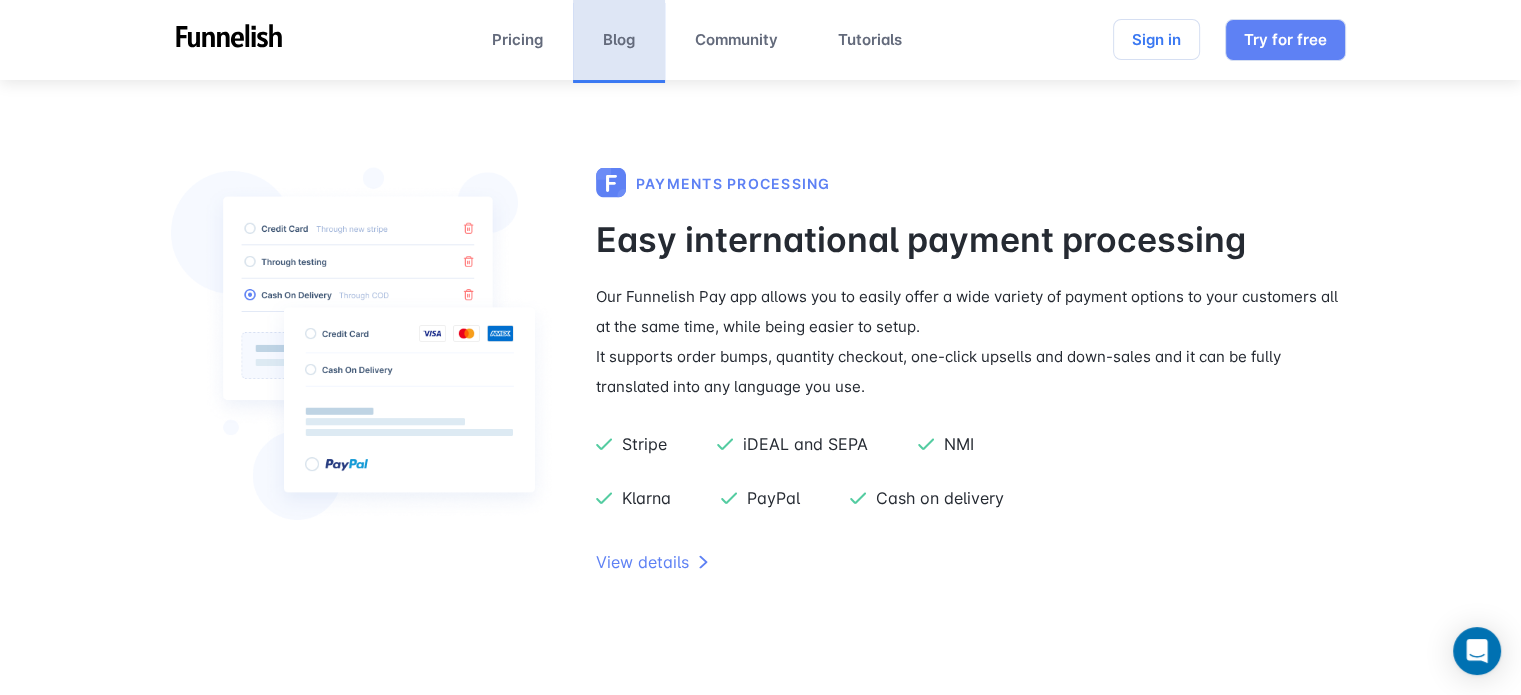 click on "Blog" at bounding box center [619, 40] 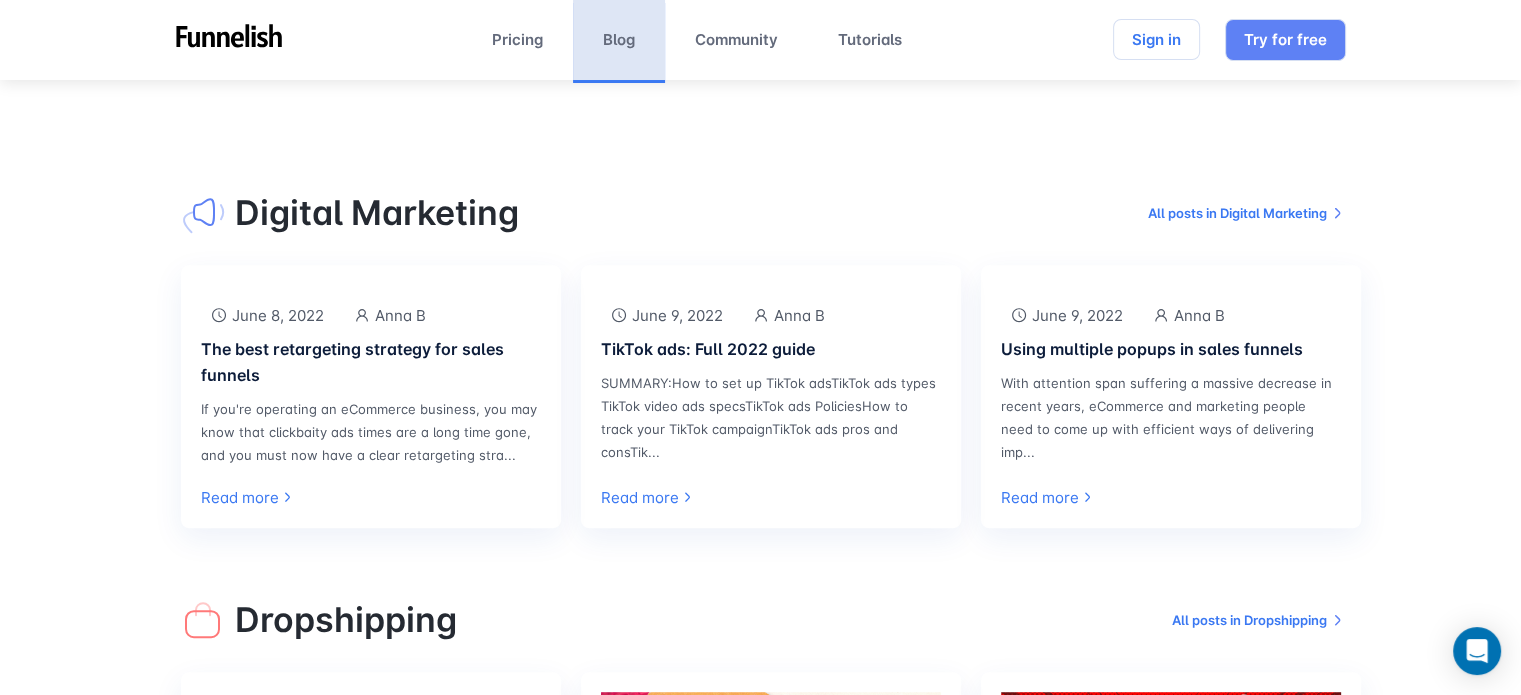 scroll, scrollTop: 956, scrollLeft: 0, axis: vertical 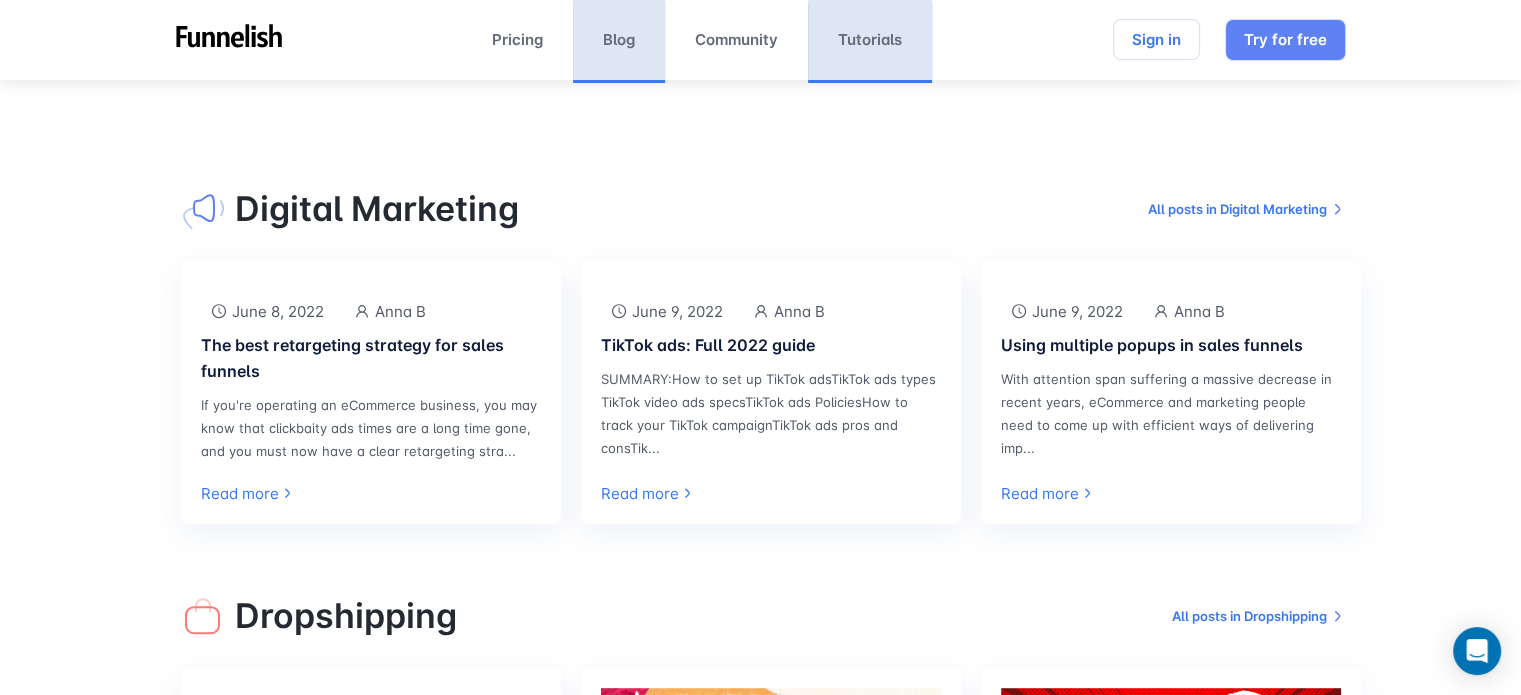 click on "Tutorials" at bounding box center [870, 40] 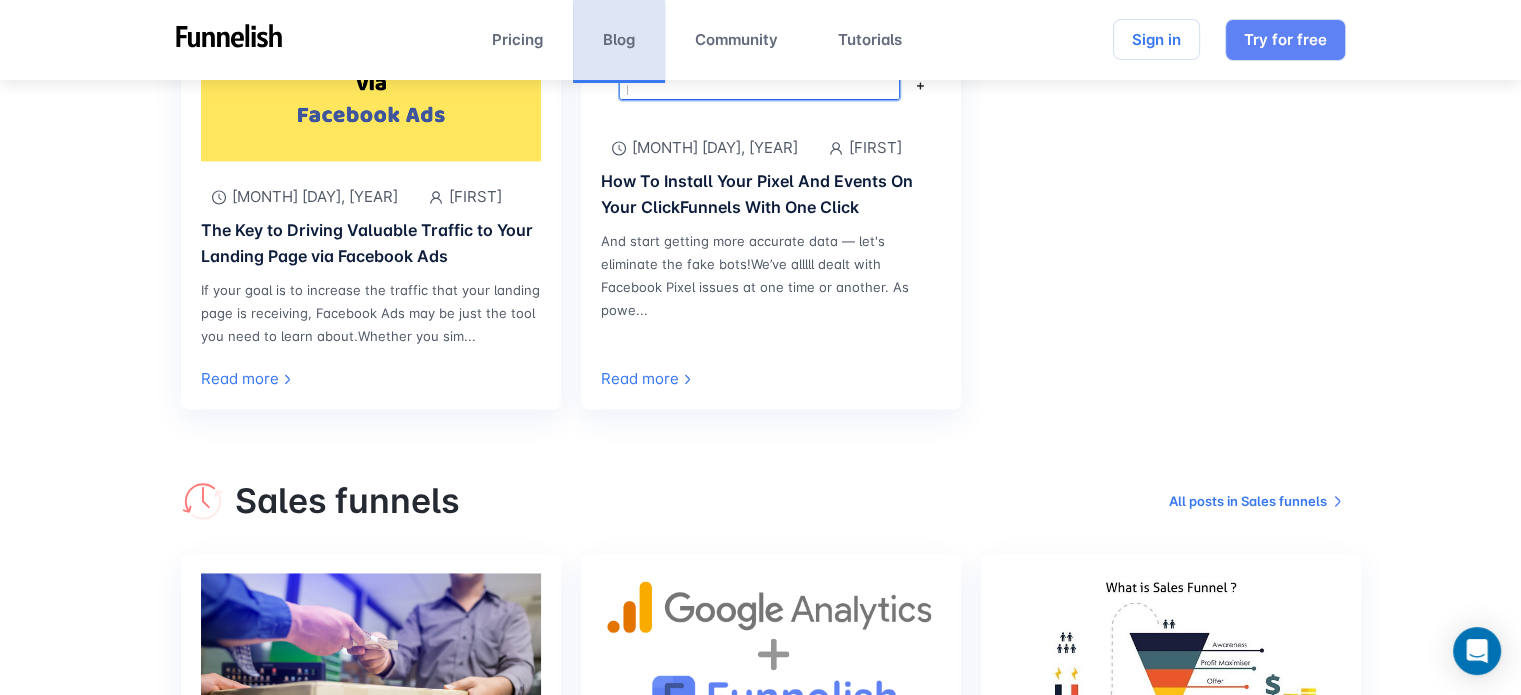 scroll, scrollTop: 2940, scrollLeft: 0, axis: vertical 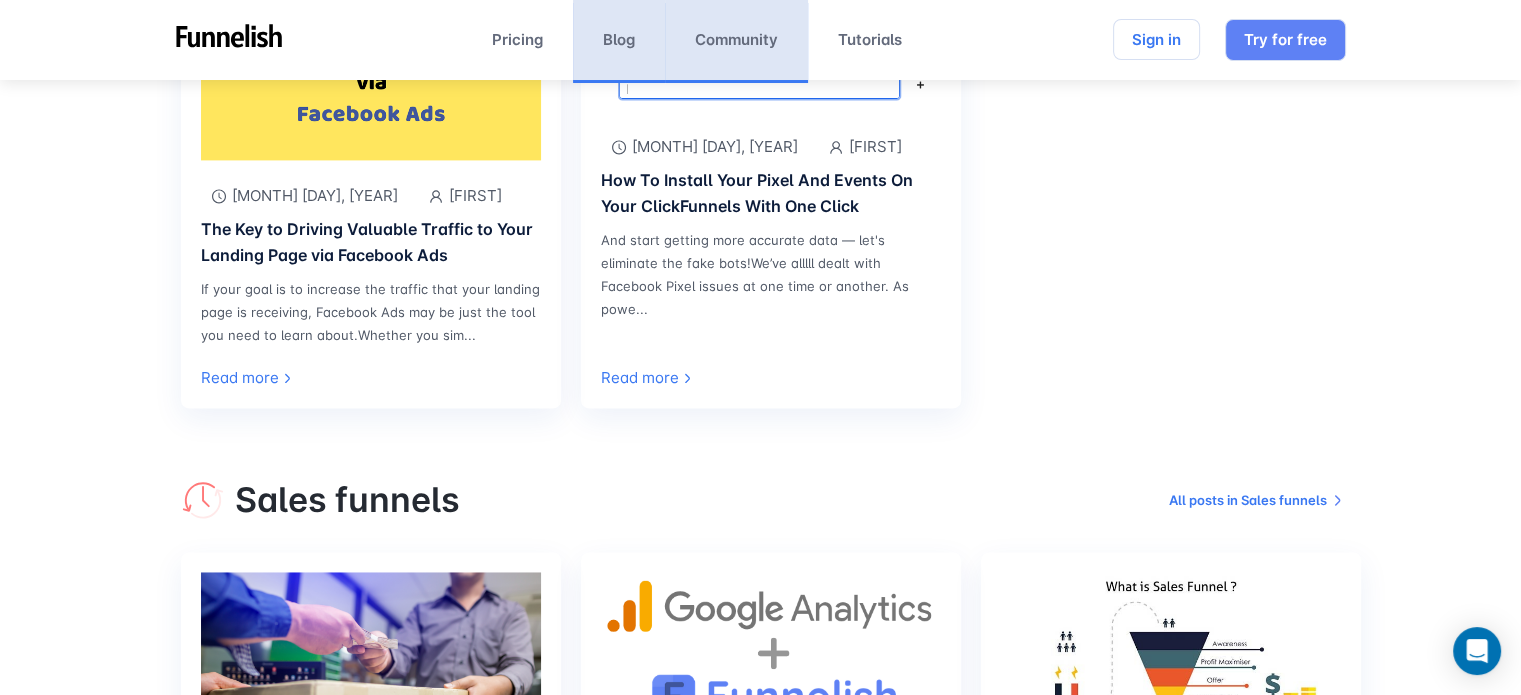 click on "Community" at bounding box center [736, 40] 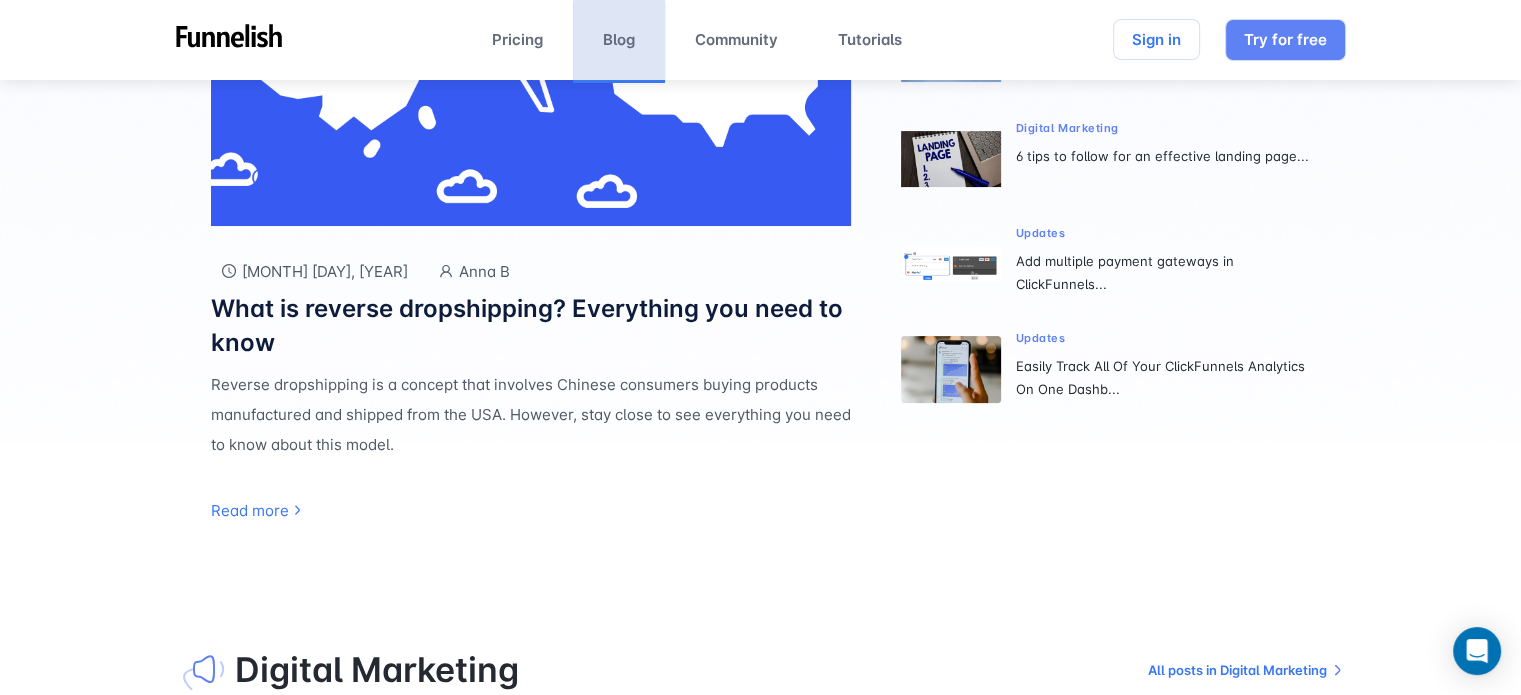 scroll, scrollTop: 494, scrollLeft: 0, axis: vertical 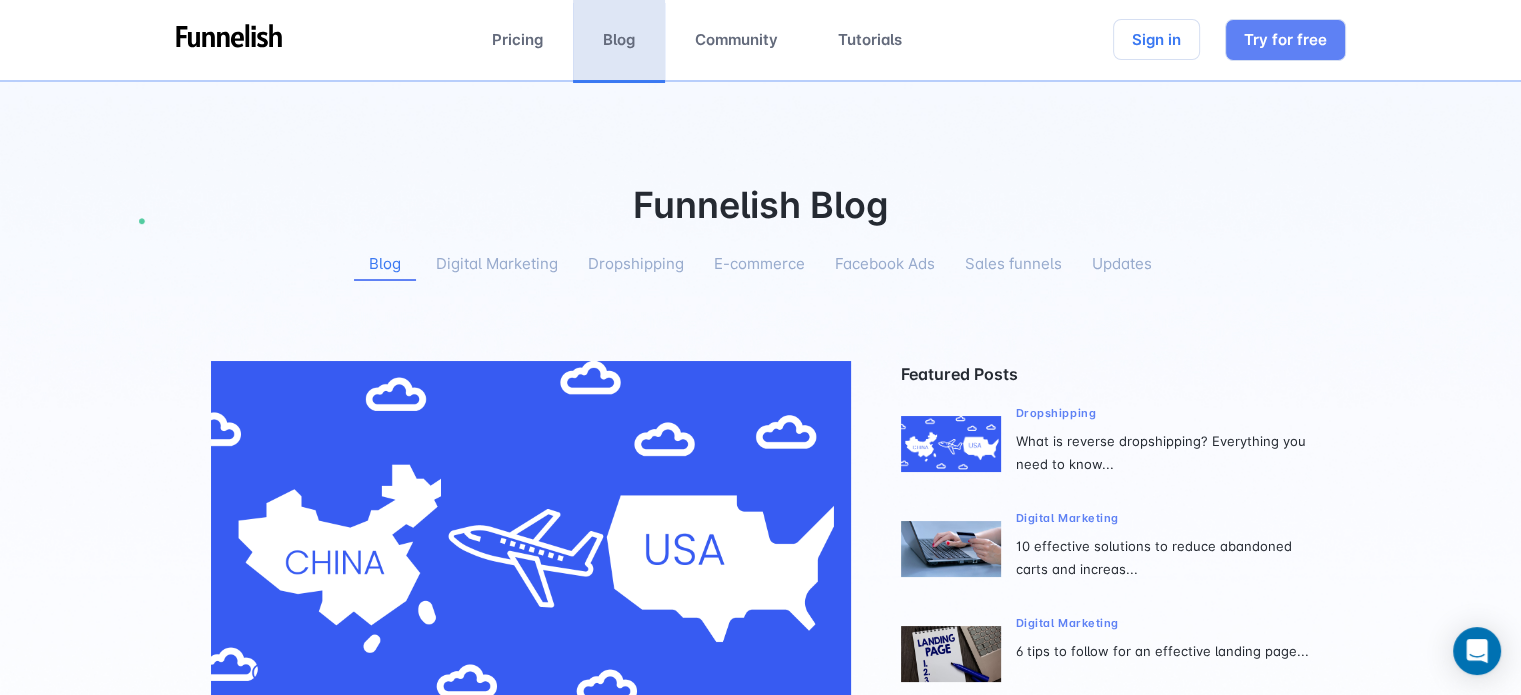 click on "Digital Marketing" at bounding box center (497, 264) 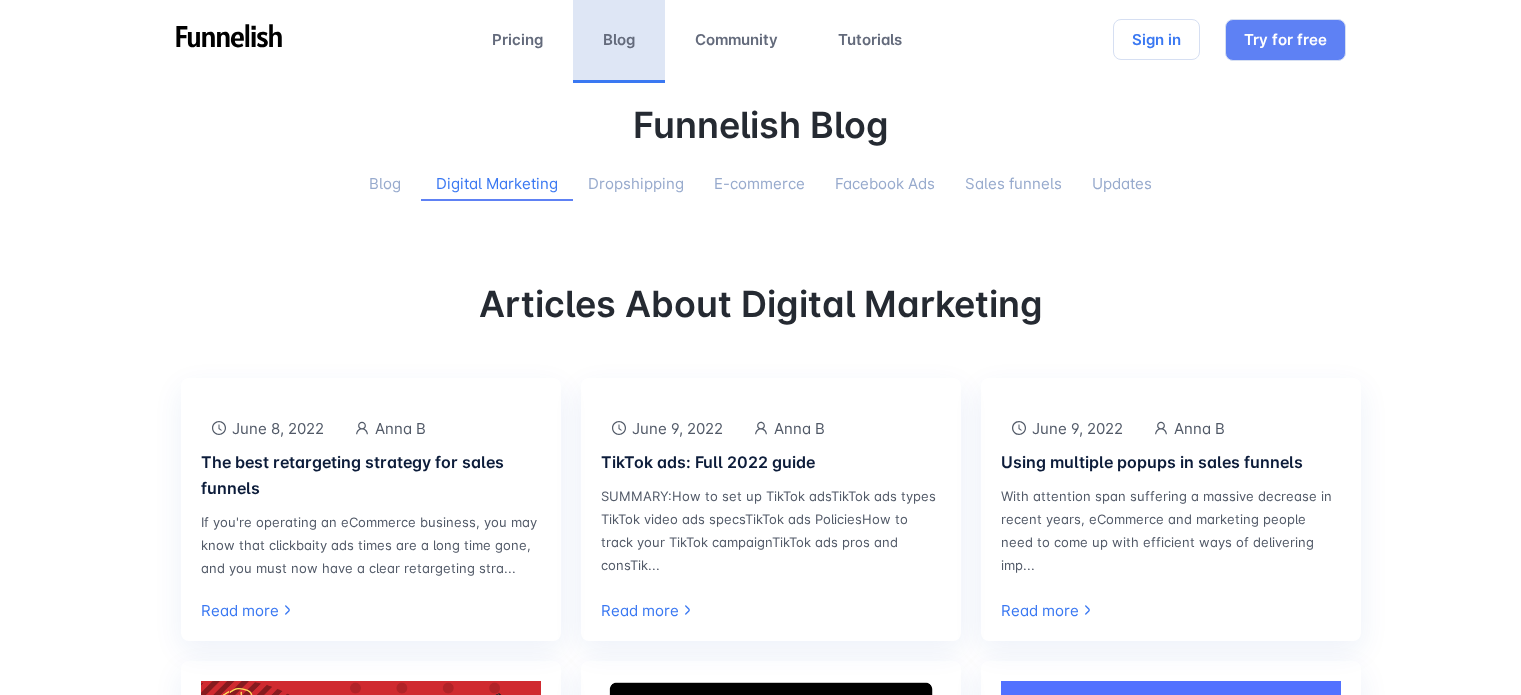 scroll, scrollTop: 0, scrollLeft: 0, axis: both 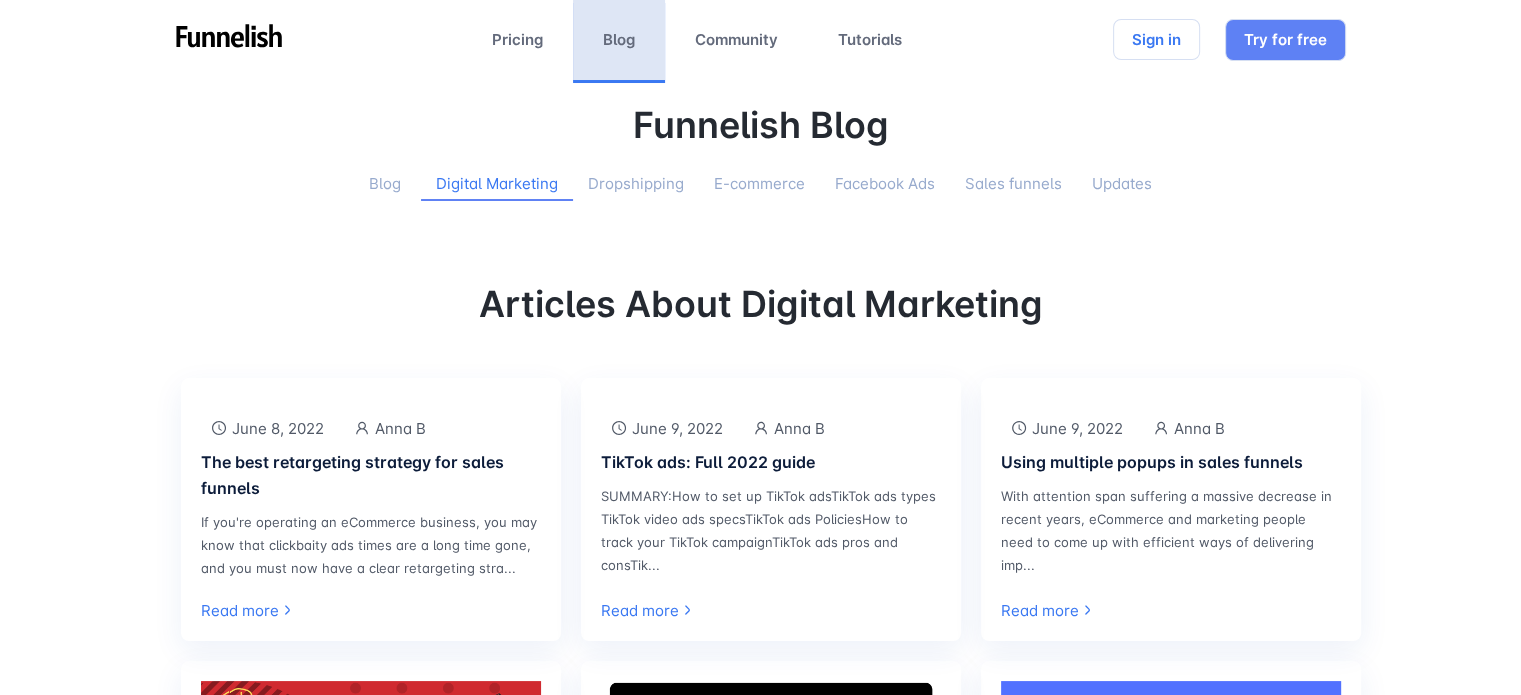 click on "E-commerce" at bounding box center (759, 184) 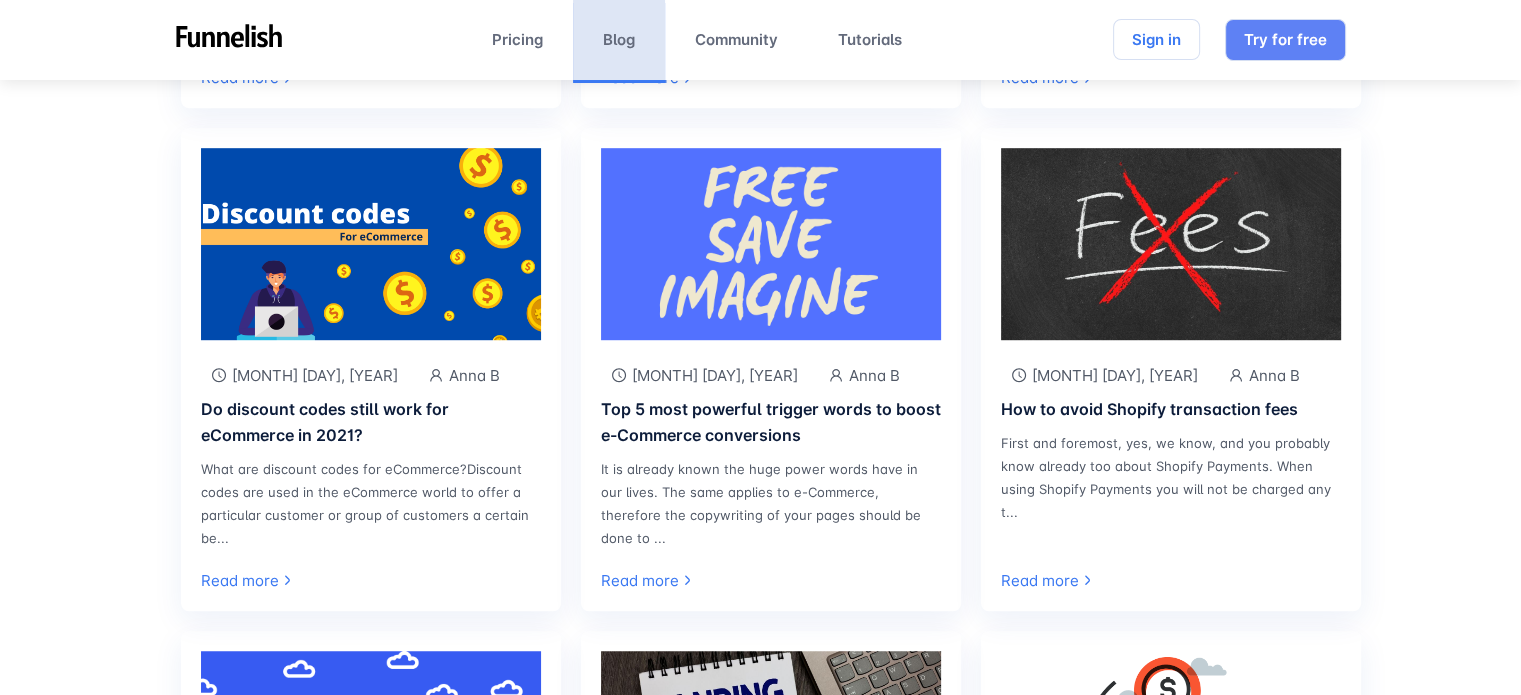 scroll, scrollTop: 0, scrollLeft: 0, axis: both 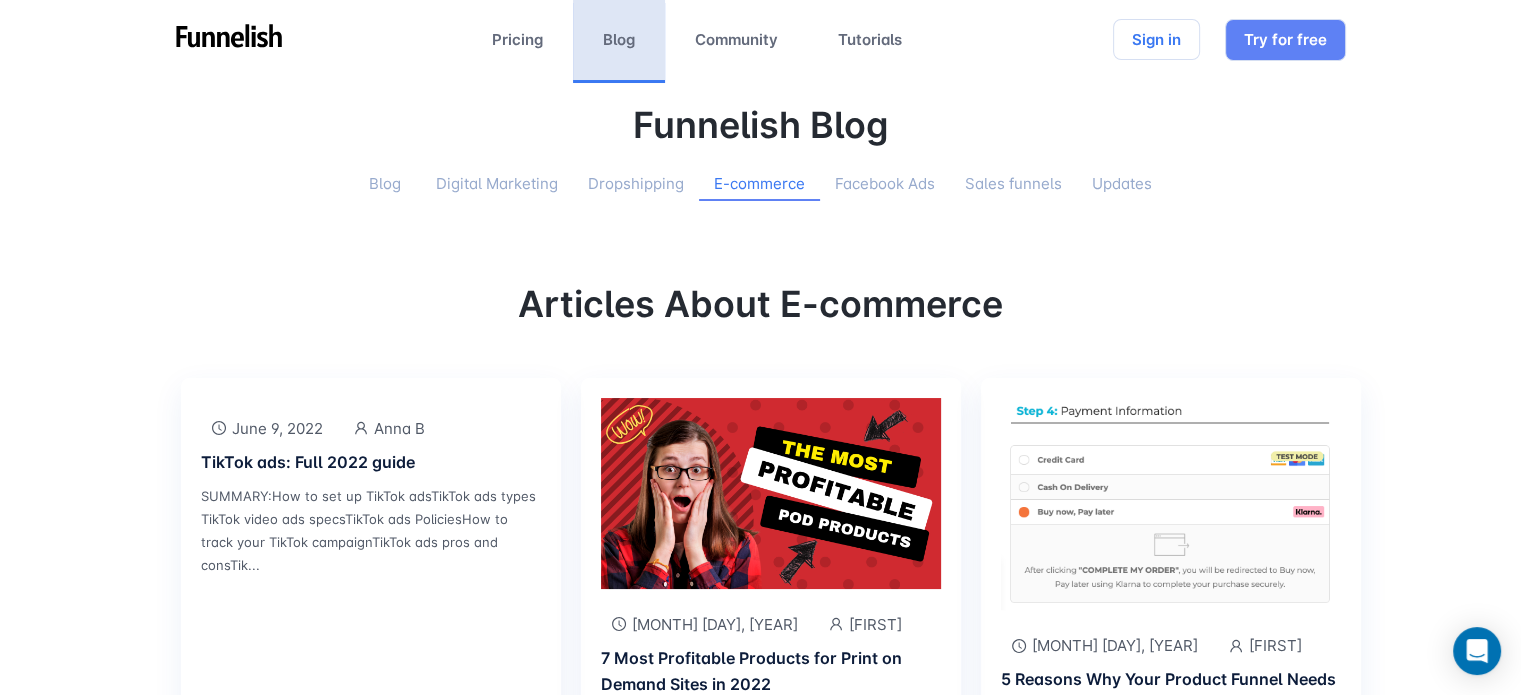 click on "Blog" at bounding box center [385, 184] 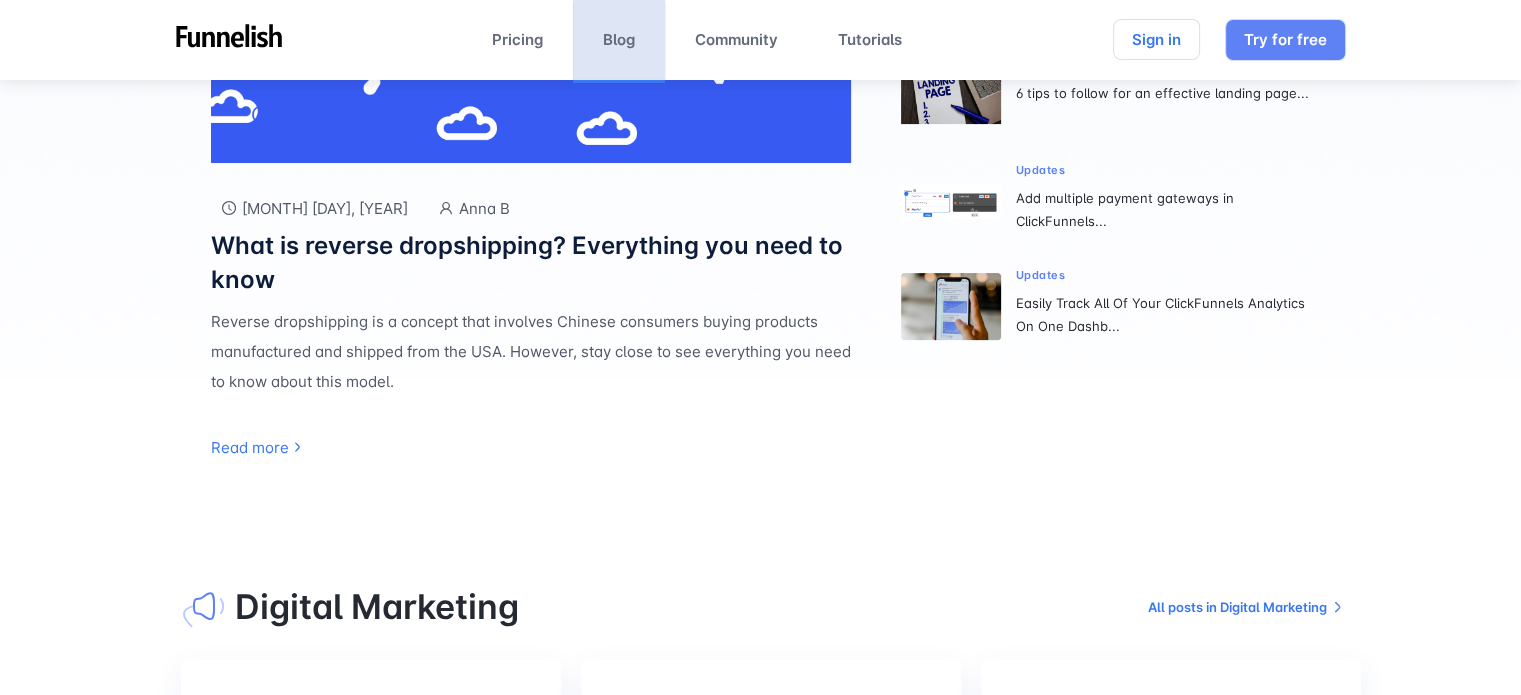 scroll, scrollTop: 571, scrollLeft: 0, axis: vertical 